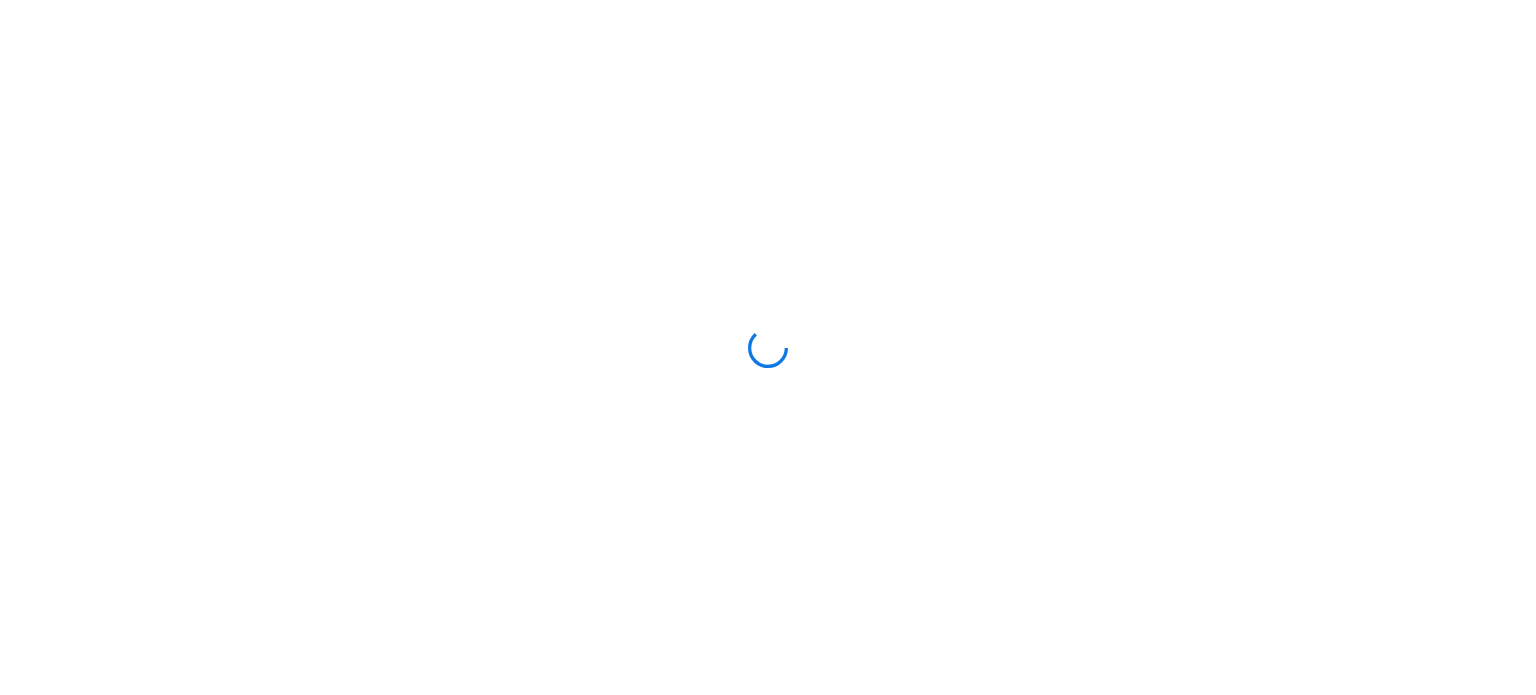 scroll, scrollTop: 0, scrollLeft: 0, axis: both 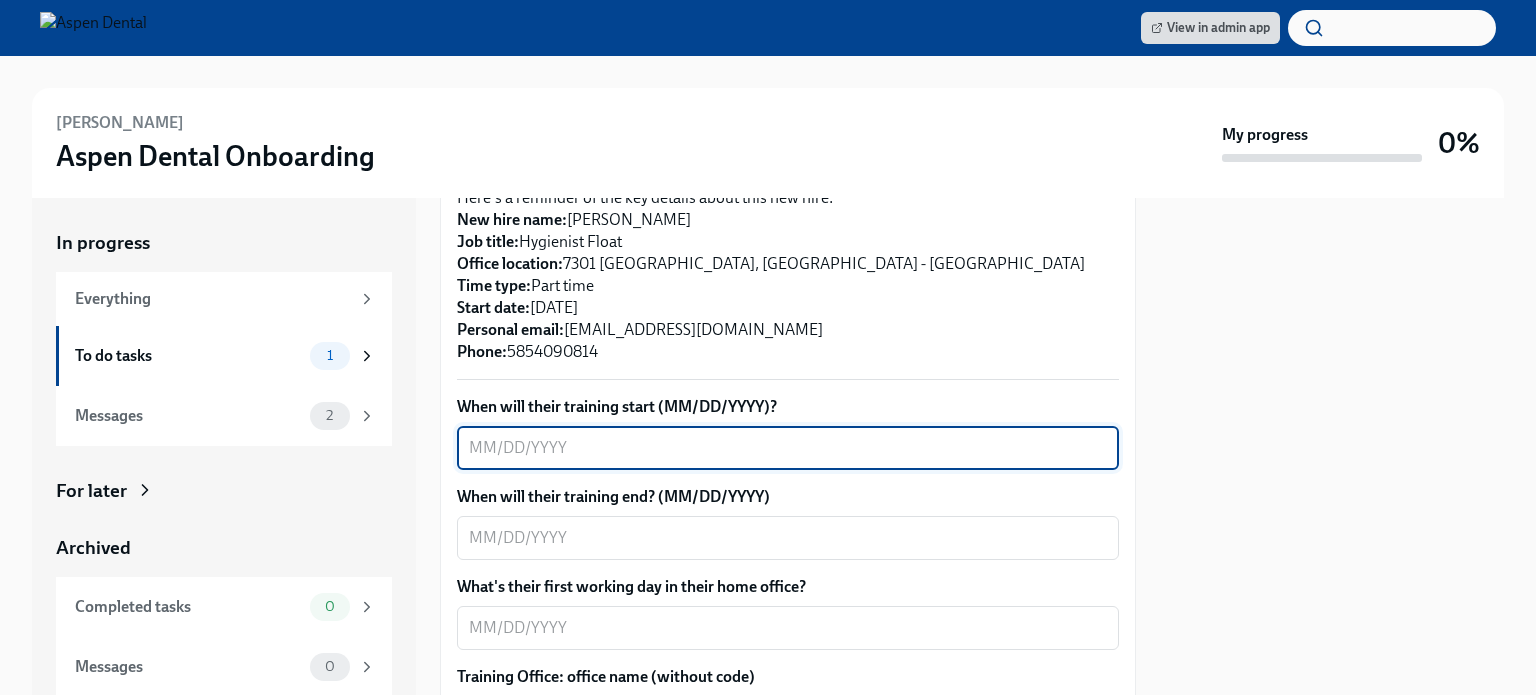 click on "When will their training start (MM/DD/YYYY)?" at bounding box center [788, 448] 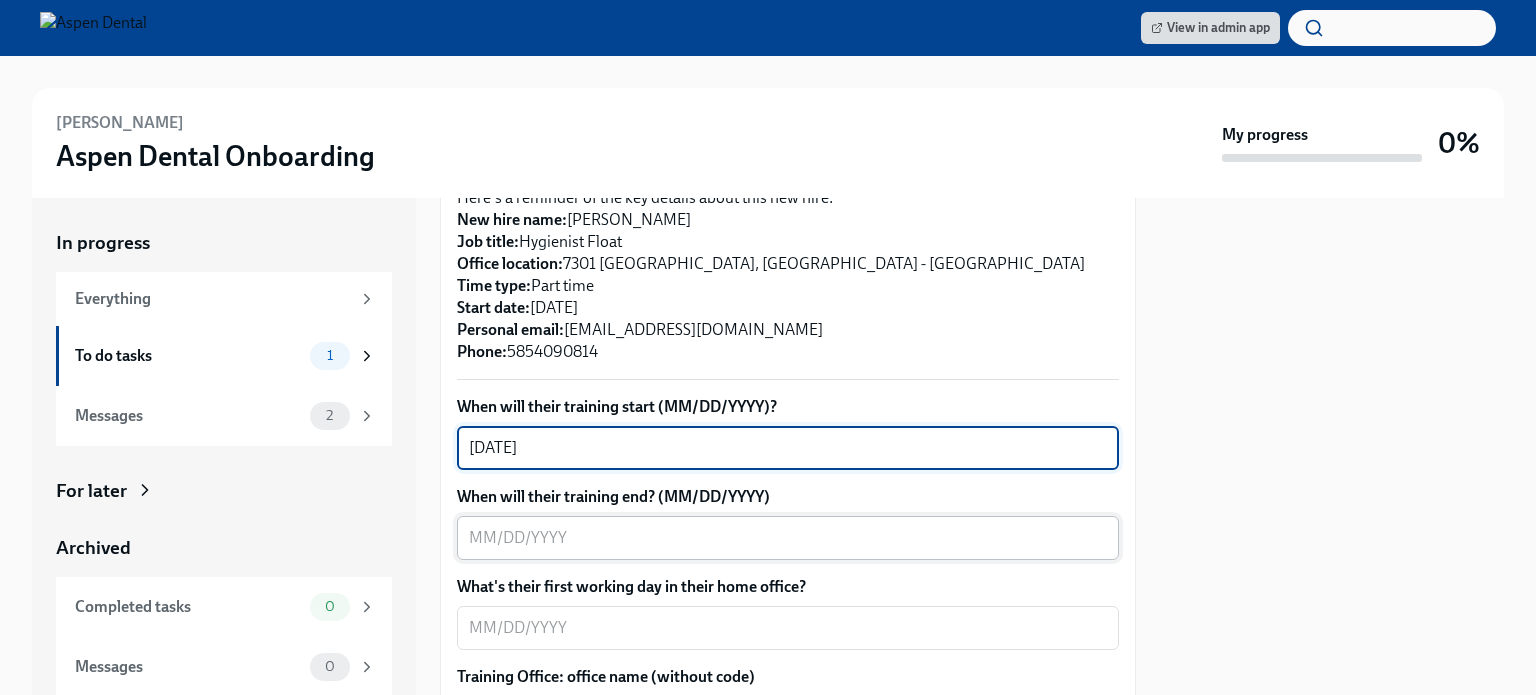 type on "08/16/2025" 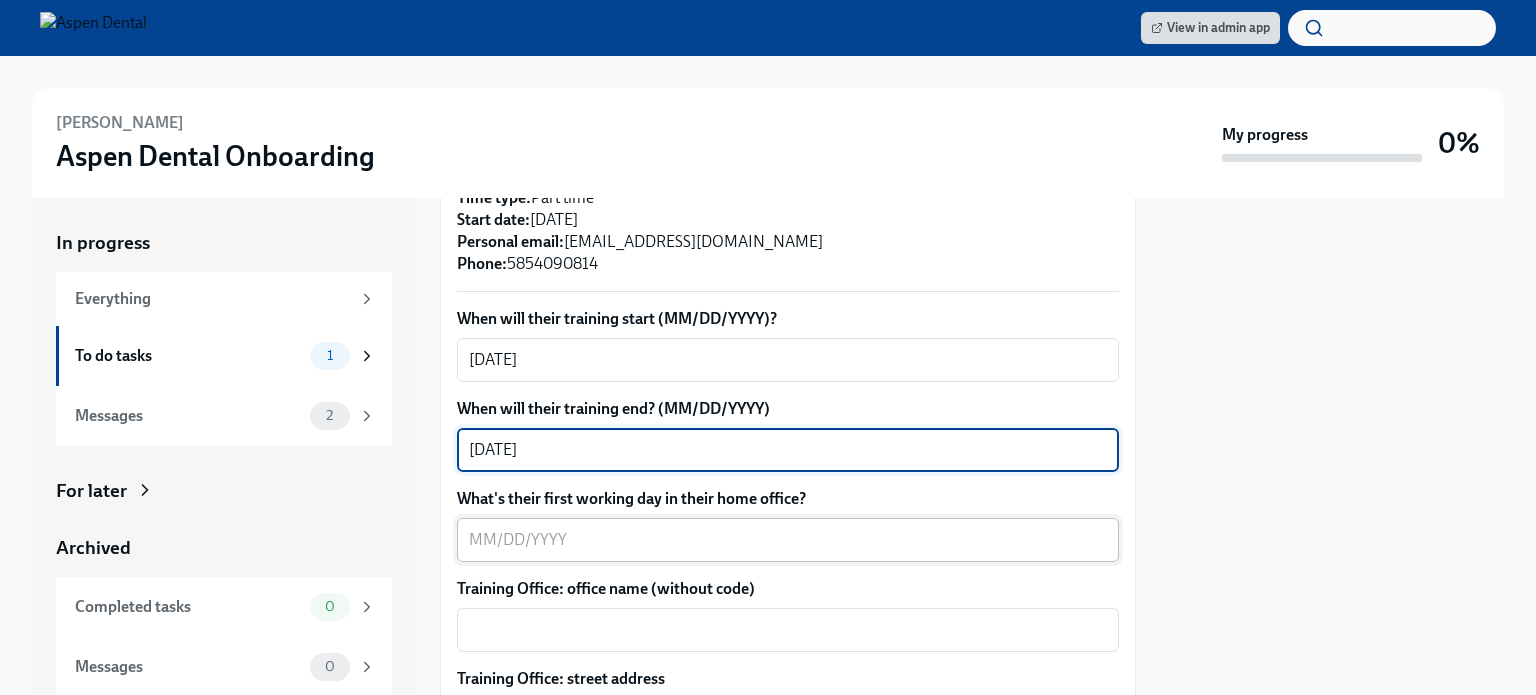 scroll, scrollTop: 700, scrollLeft: 0, axis: vertical 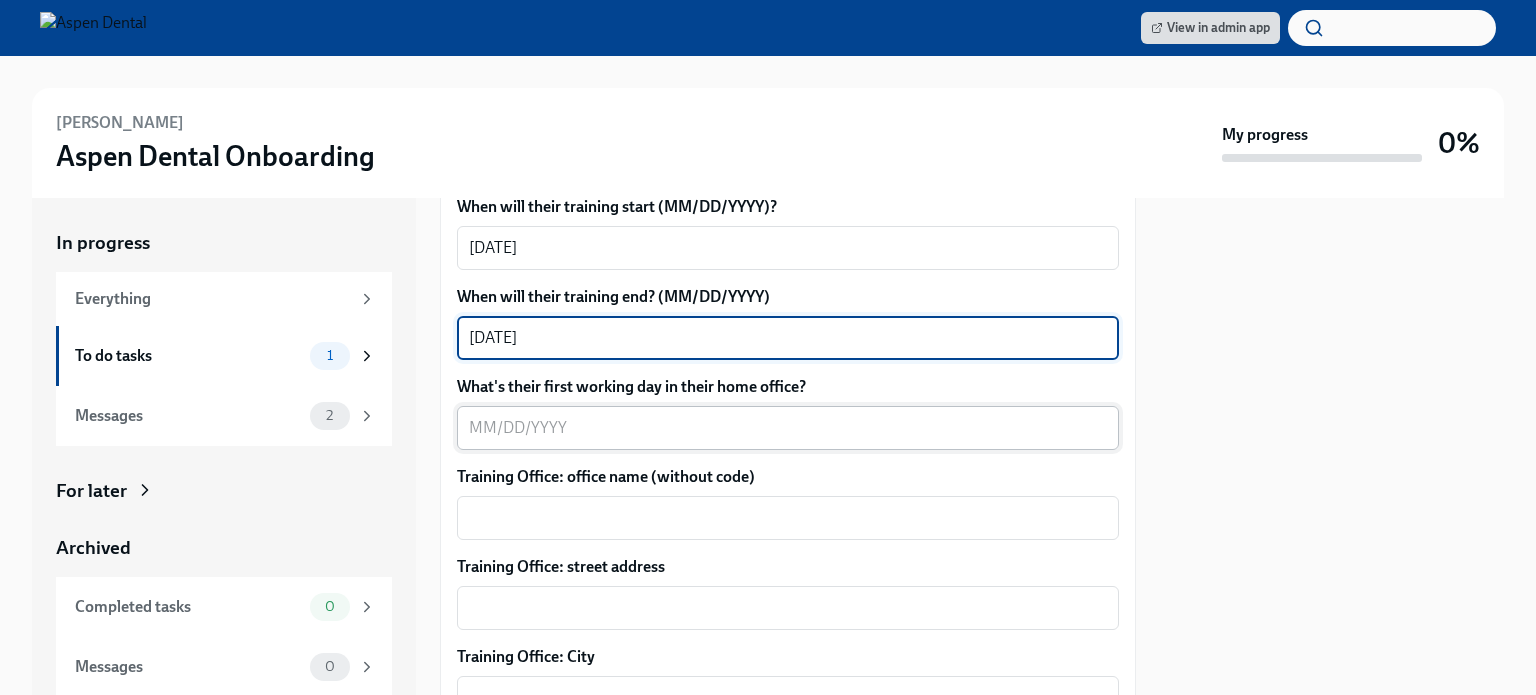 type on "08/16/2025" 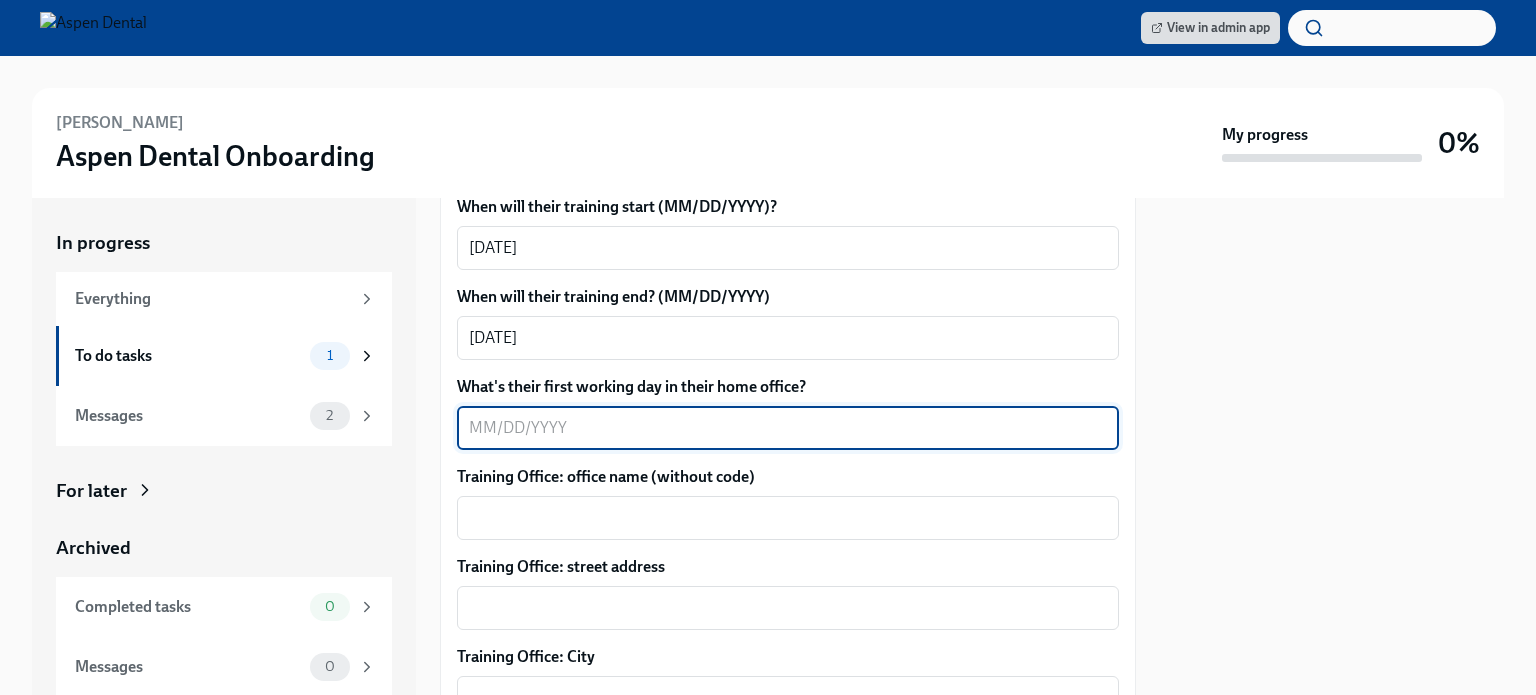 click on "What's their first working day in their home office?" at bounding box center (788, 428) 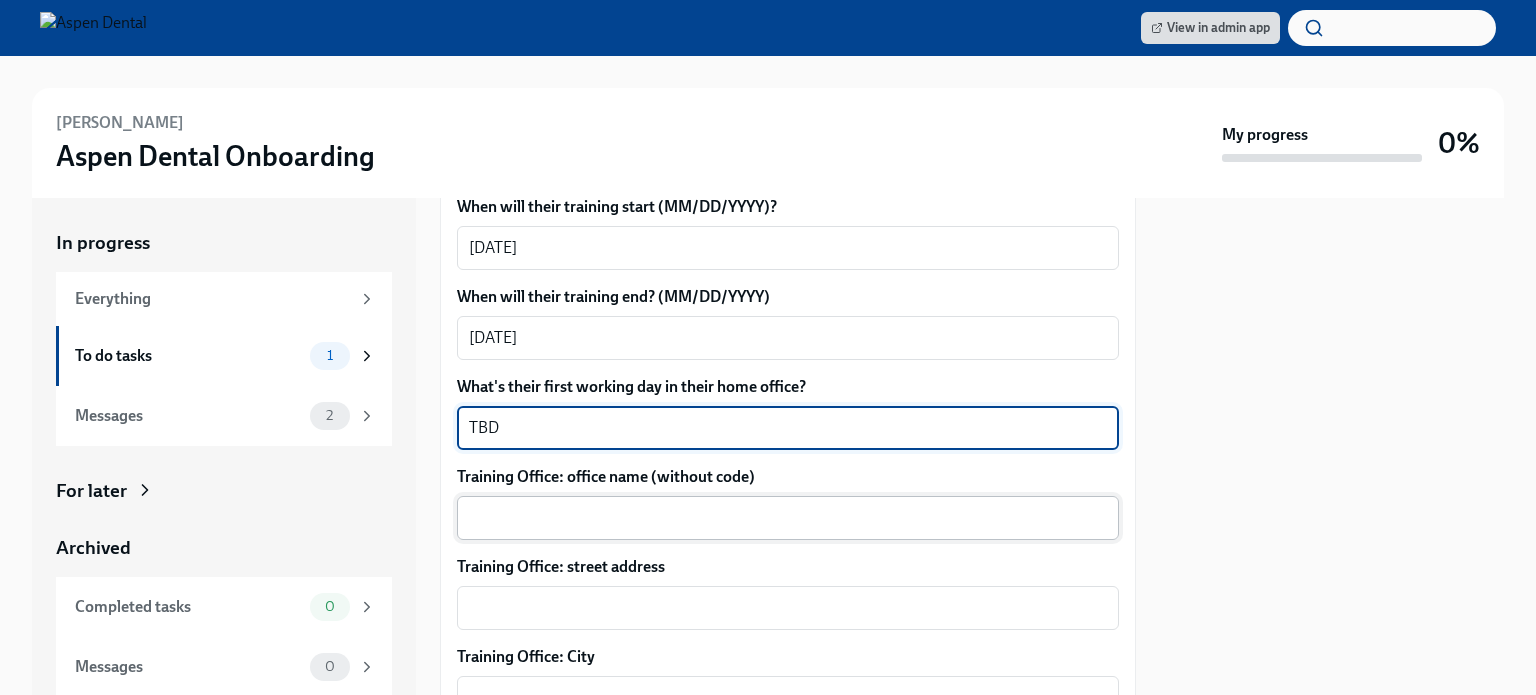 type on "TBD" 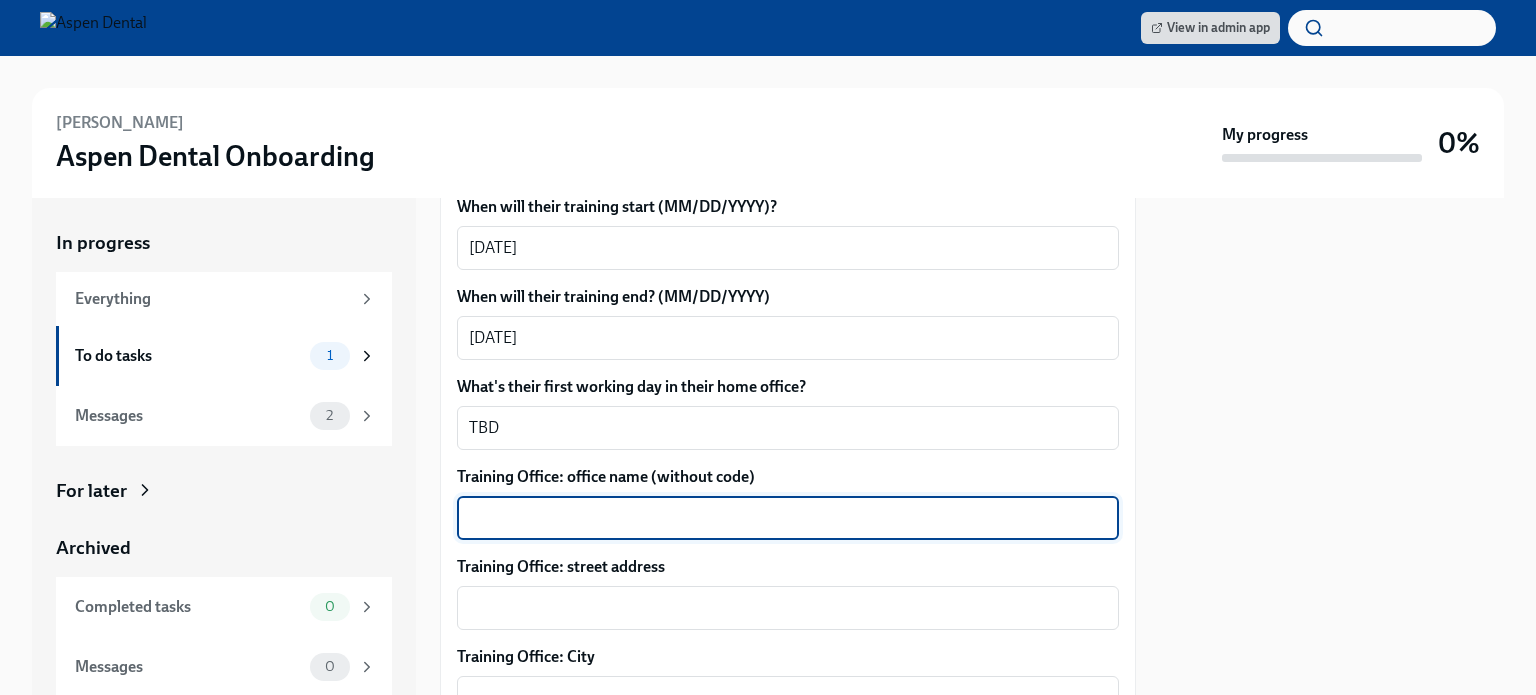 click on "Training Office: office name (without code)" at bounding box center (788, 518) 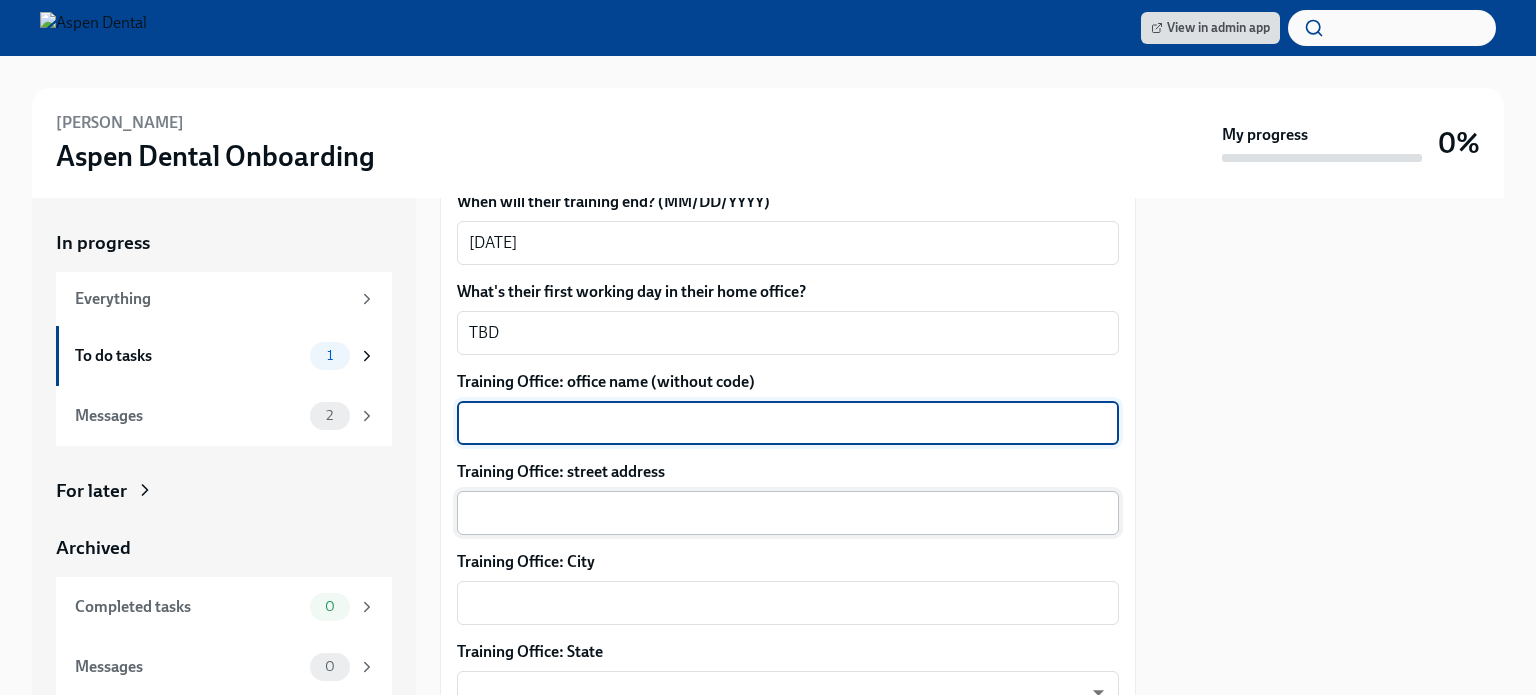 scroll, scrollTop: 800, scrollLeft: 0, axis: vertical 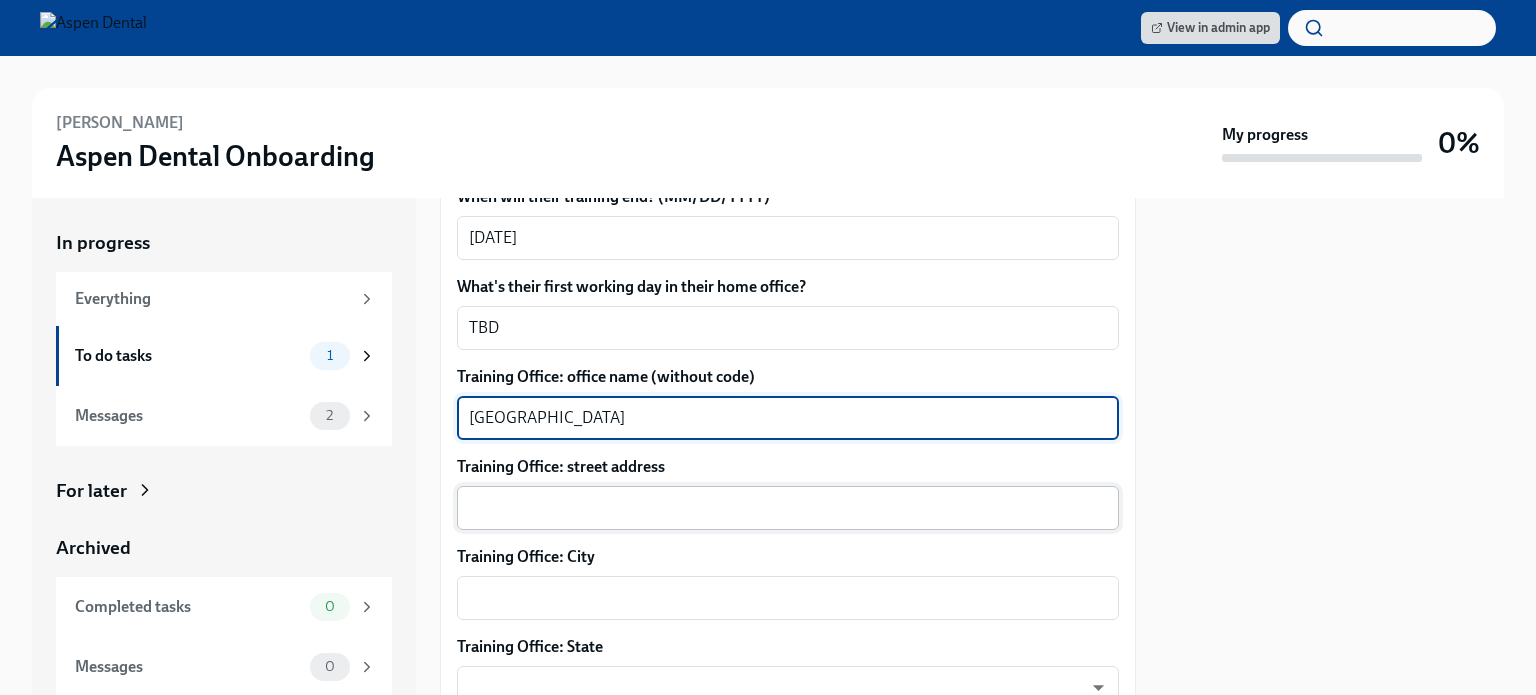 type on "Niagara Falls" 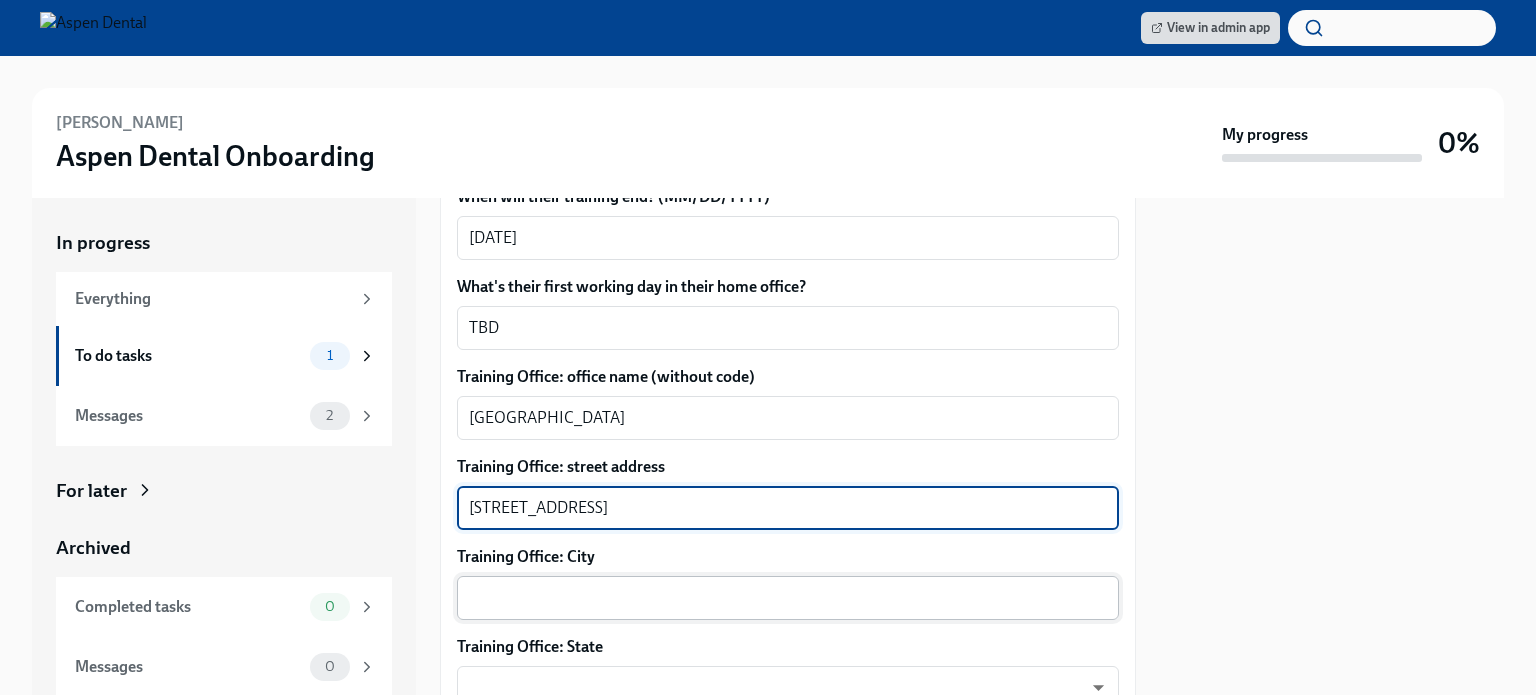 type on "7426 Niagara Falls Blvd" 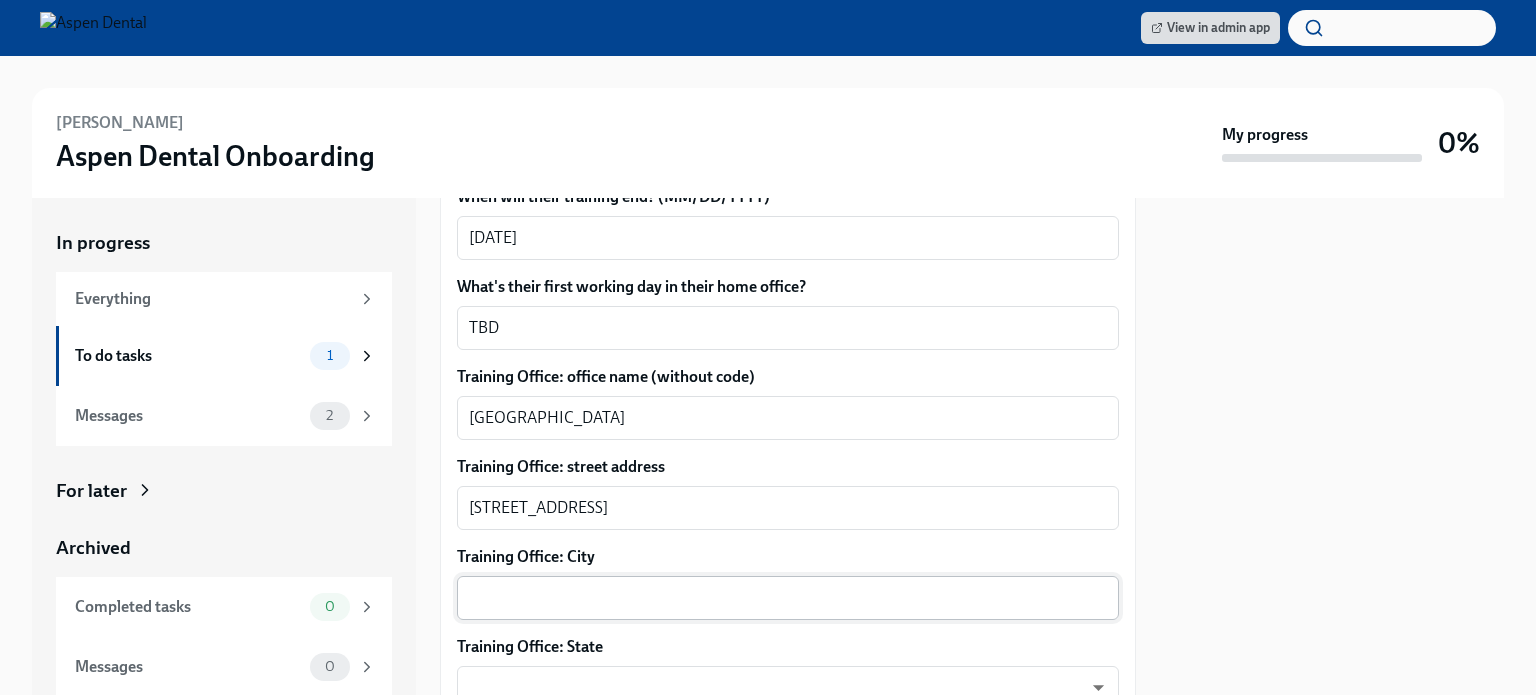 click on "x ​" at bounding box center (788, 598) 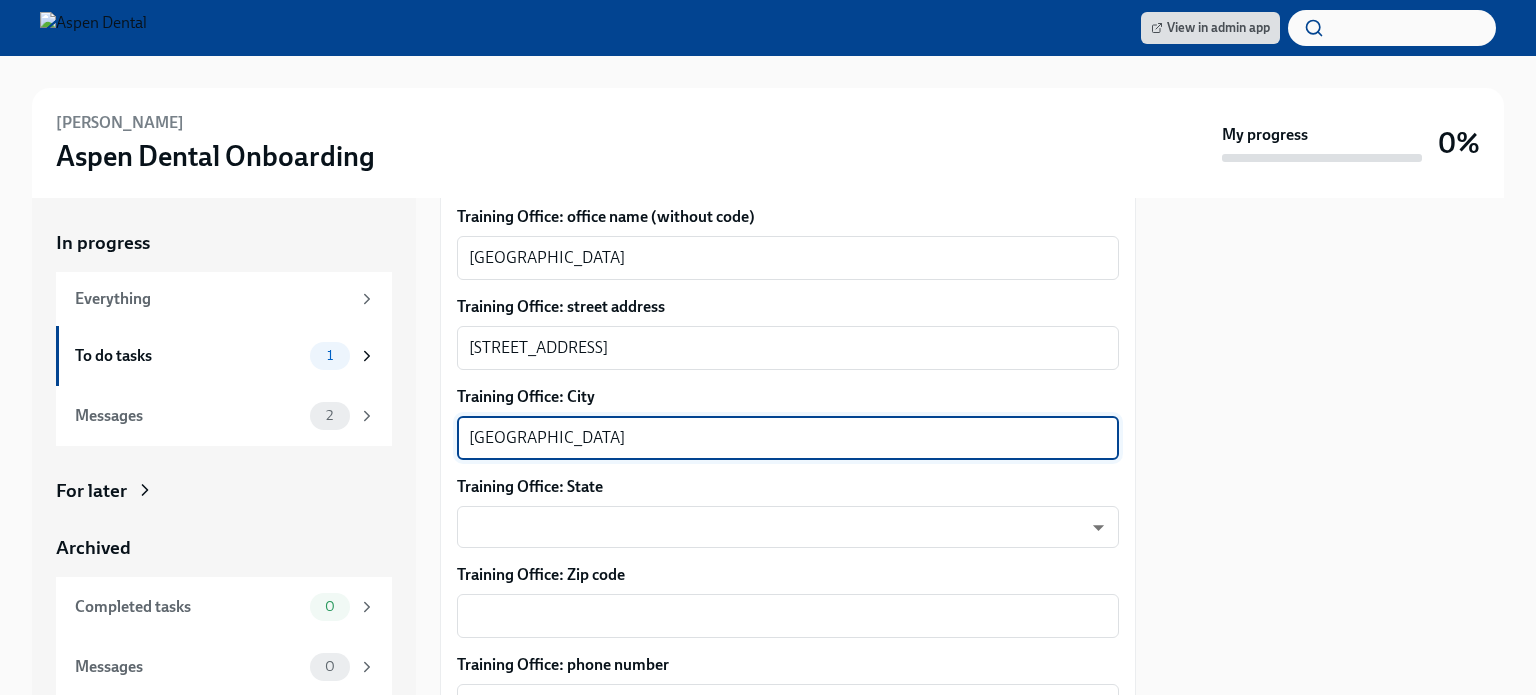 scroll, scrollTop: 1000, scrollLeft: 0, axis: vertical 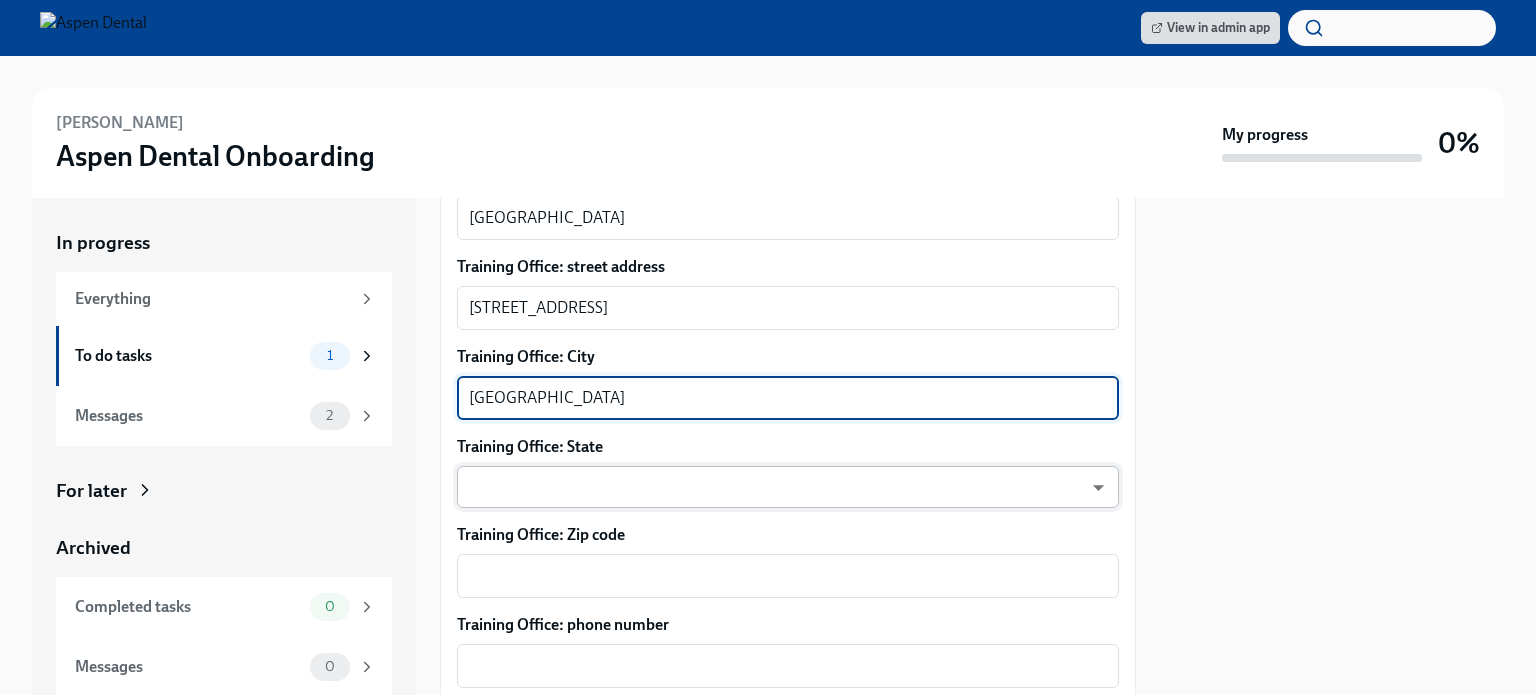 type on "Niagara Falls" 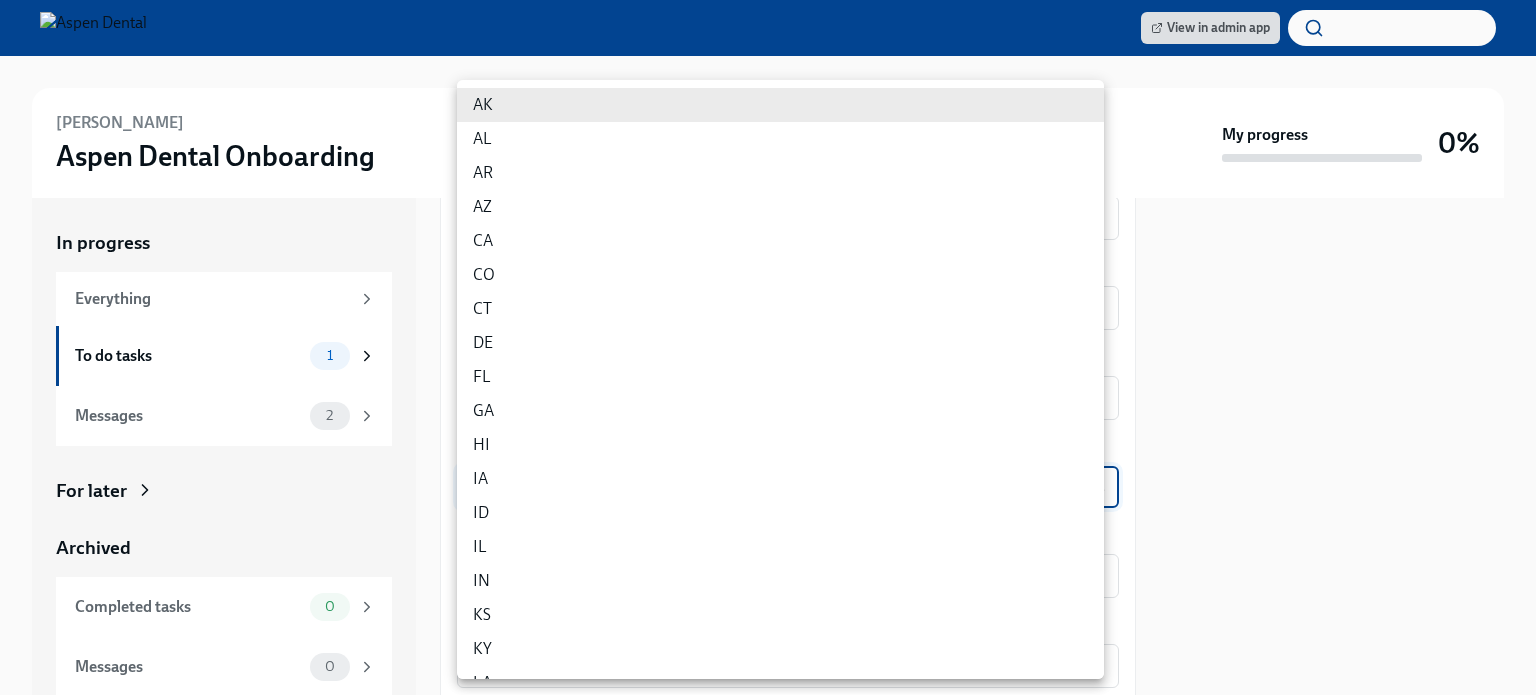 type 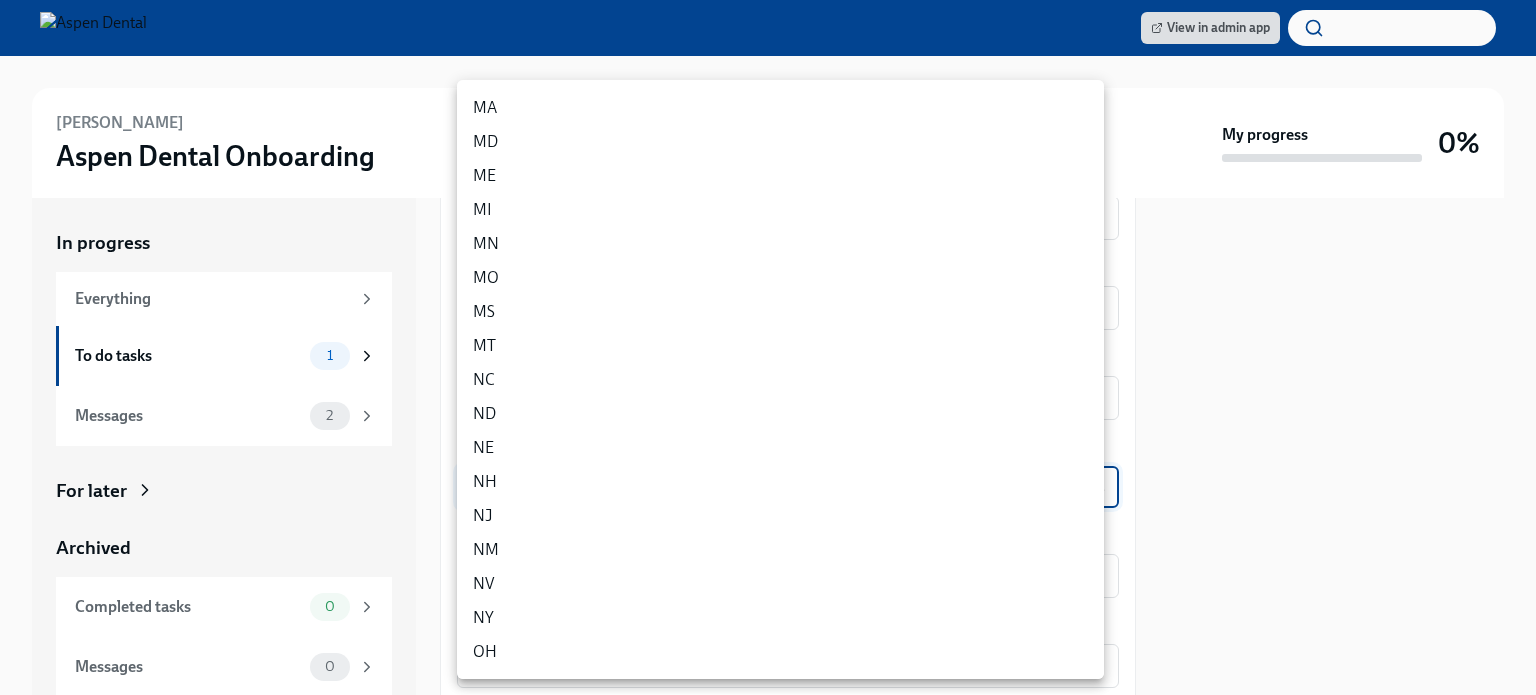click on "NY" at bounding box center (780, 618) 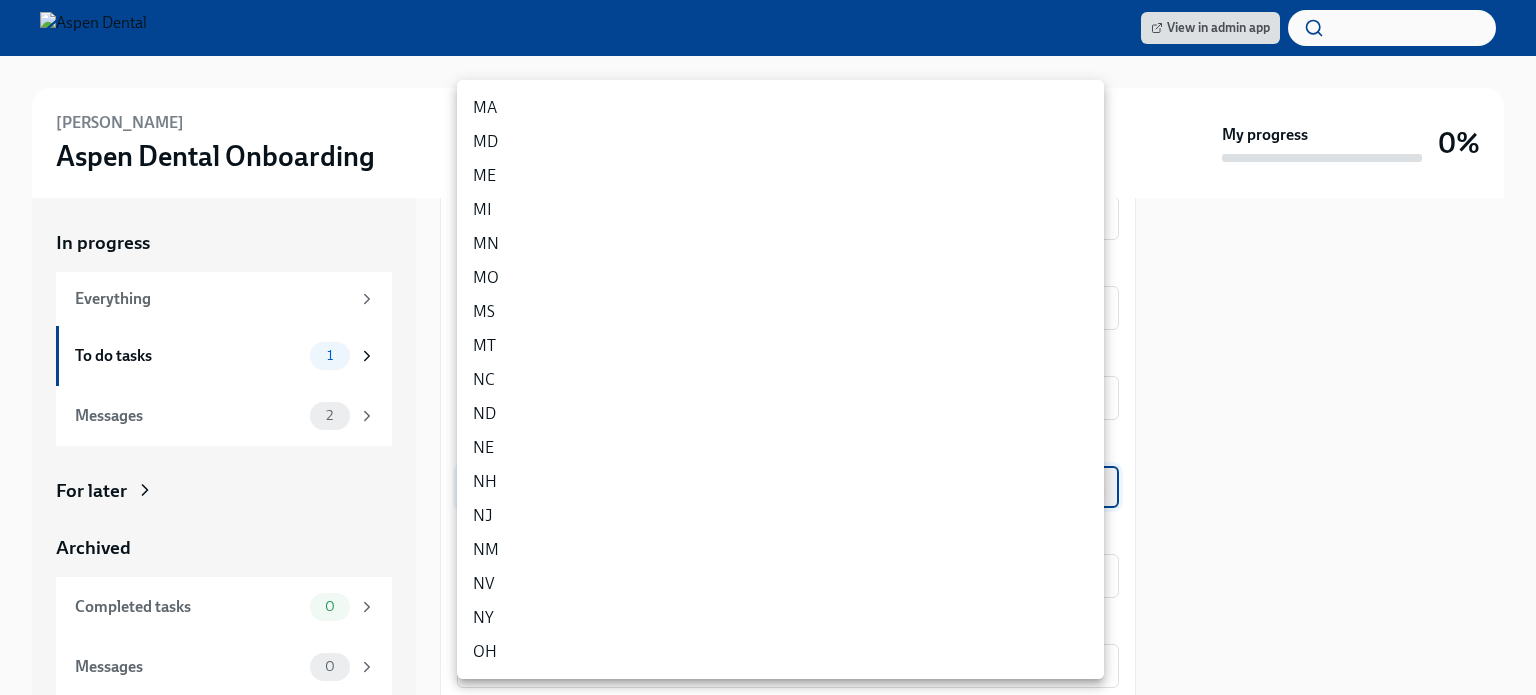 type on "EgO0PX8C9" 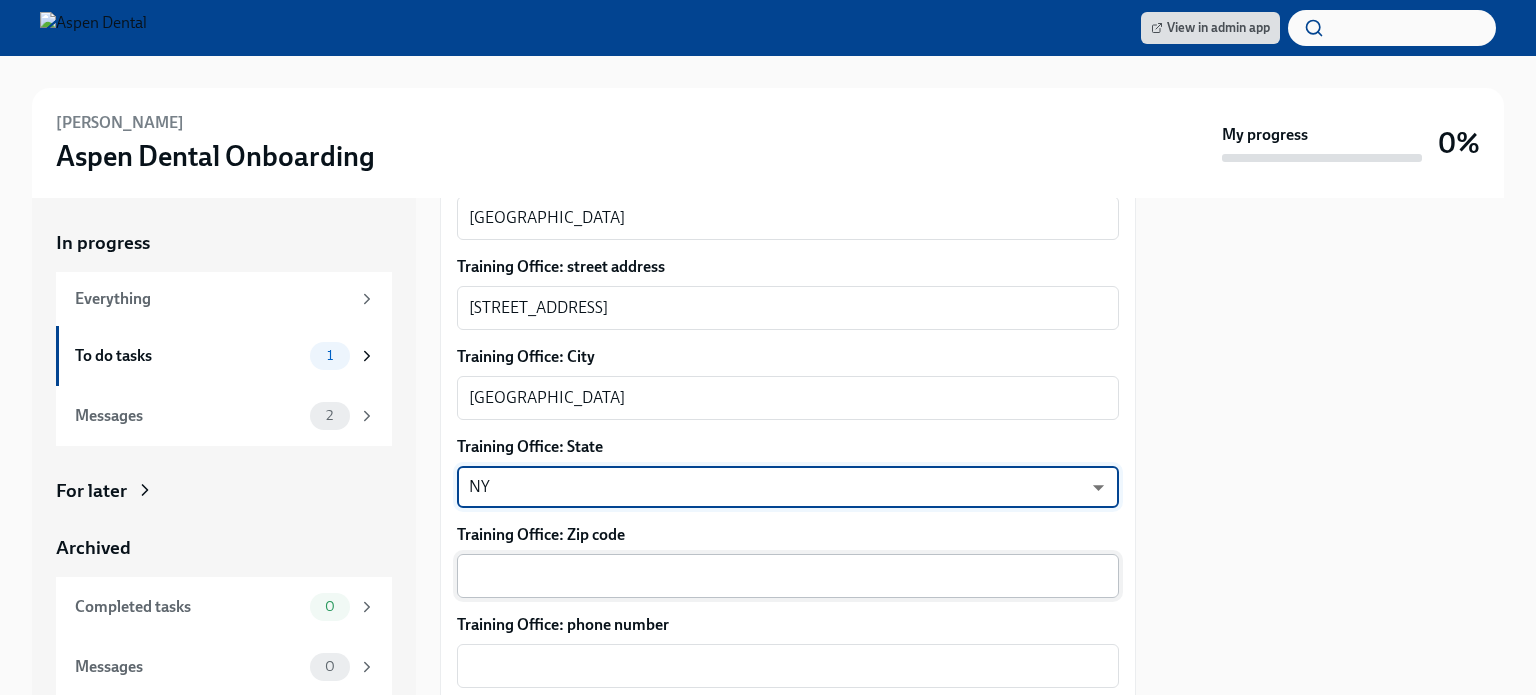 click on "Training Office: Zip code" at bounding box center [788, 576] 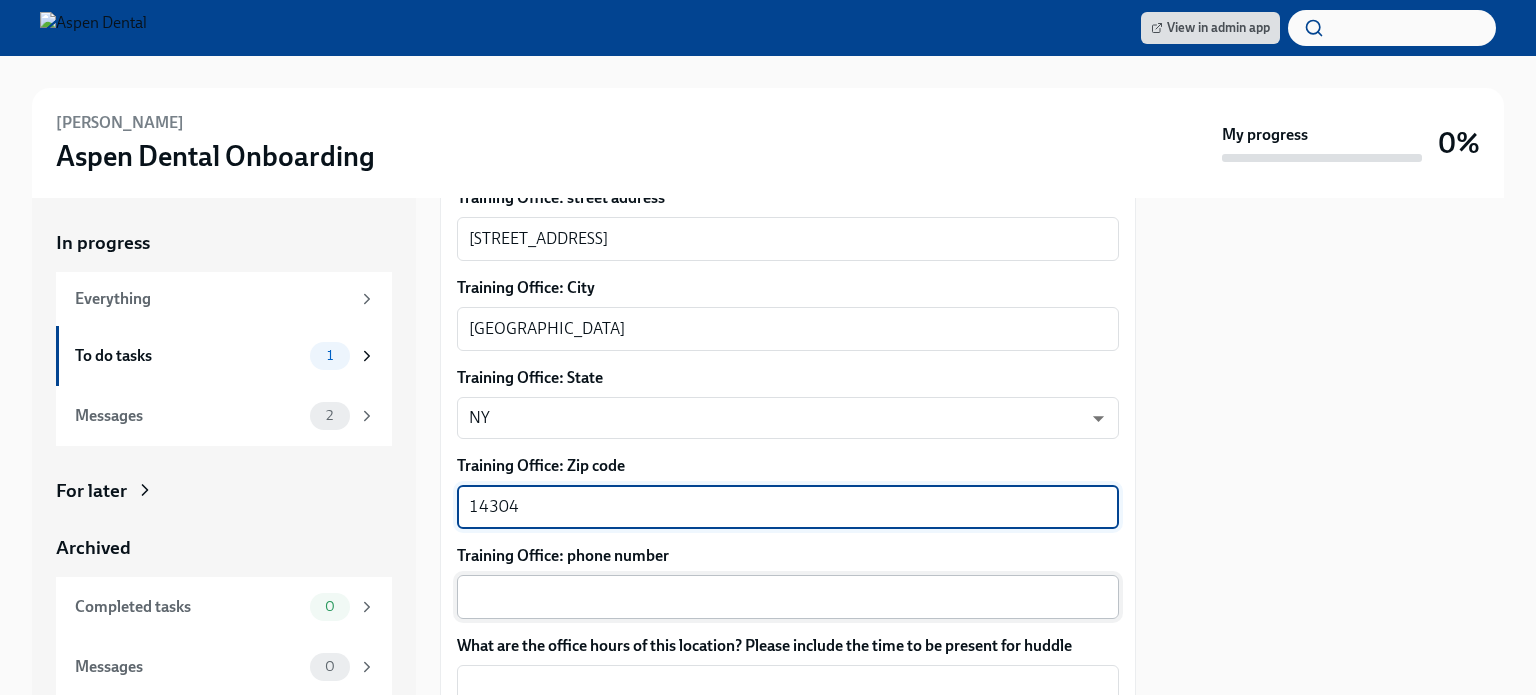 scroll, scrollTop: 1100, scrollLeft: 0, axis: vertical 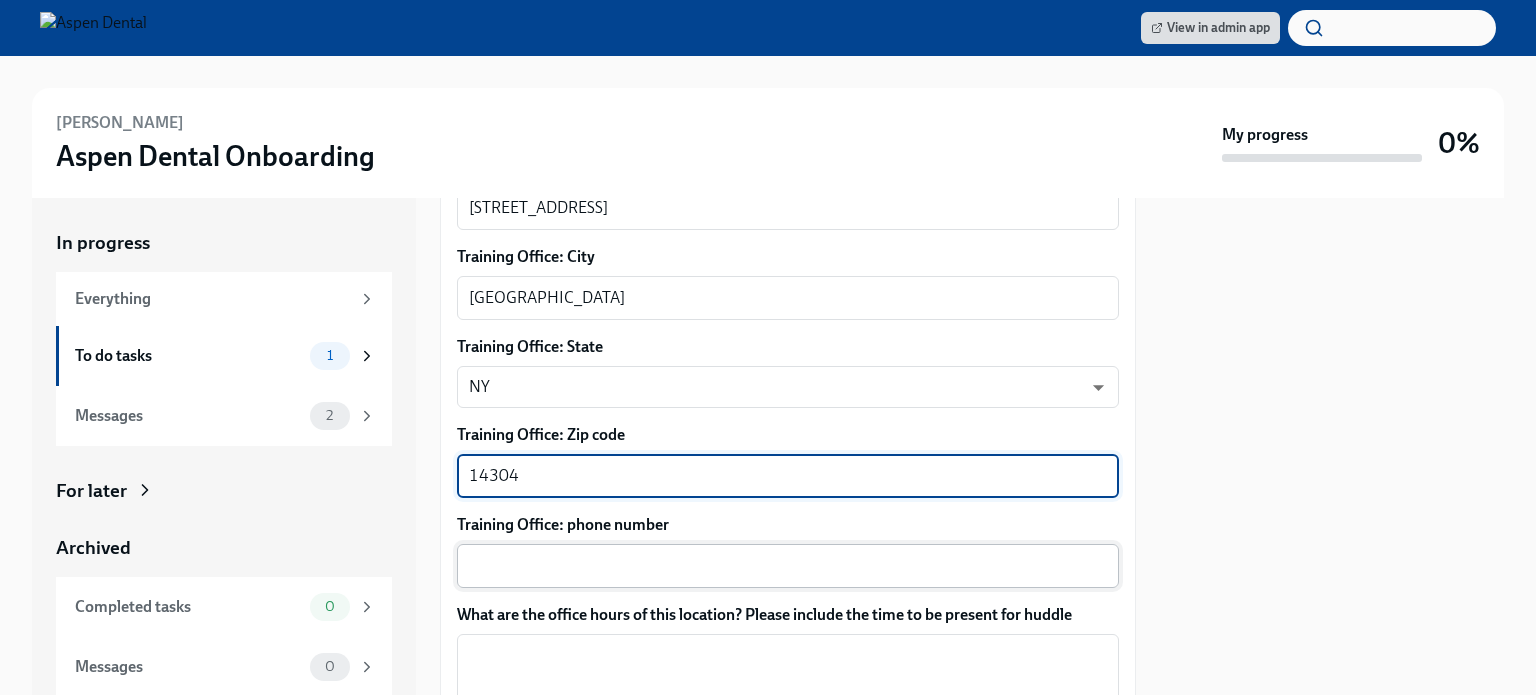 type on "14304" 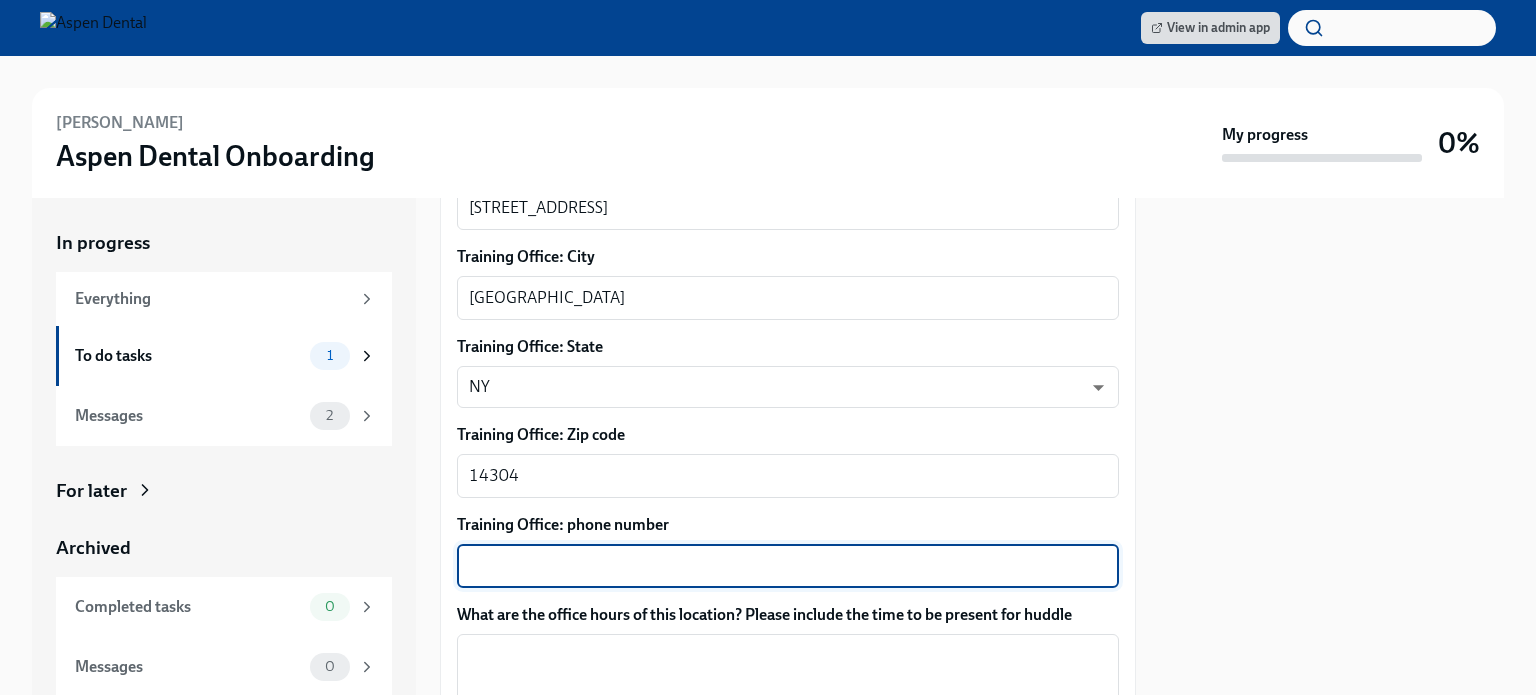 click on "Training Office: phone number" at bounding box center (788, 566) 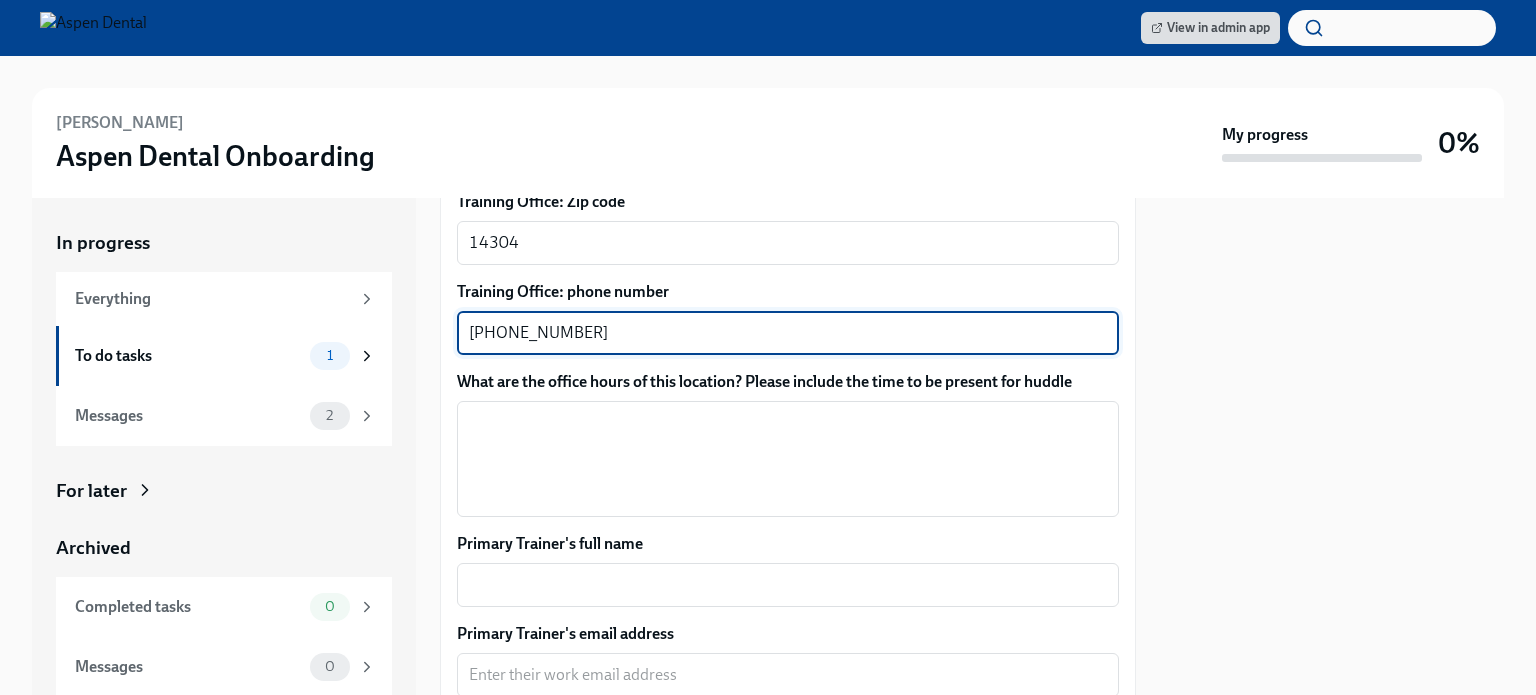 scroll, scrollTop: 1400, scrollLeft: 0, axis: vertical 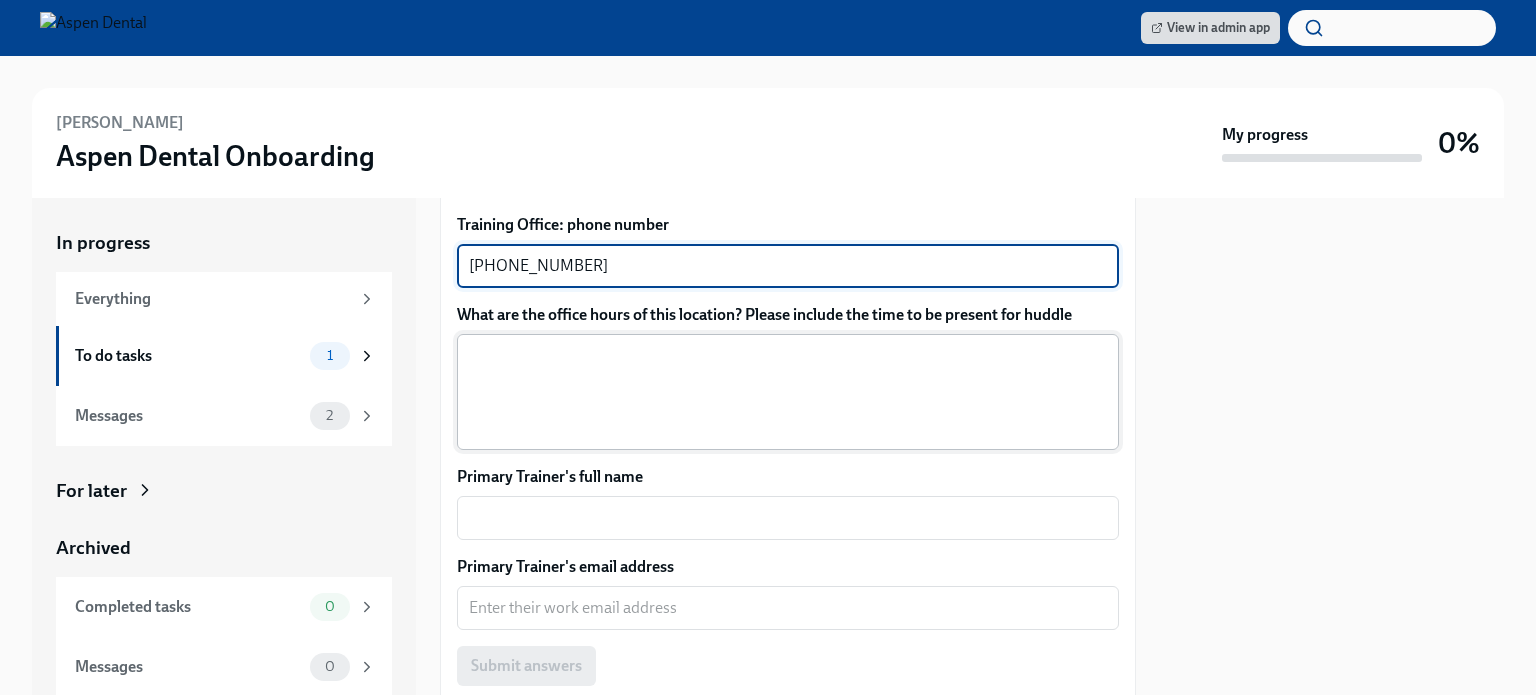 type on "(716)371-4284" 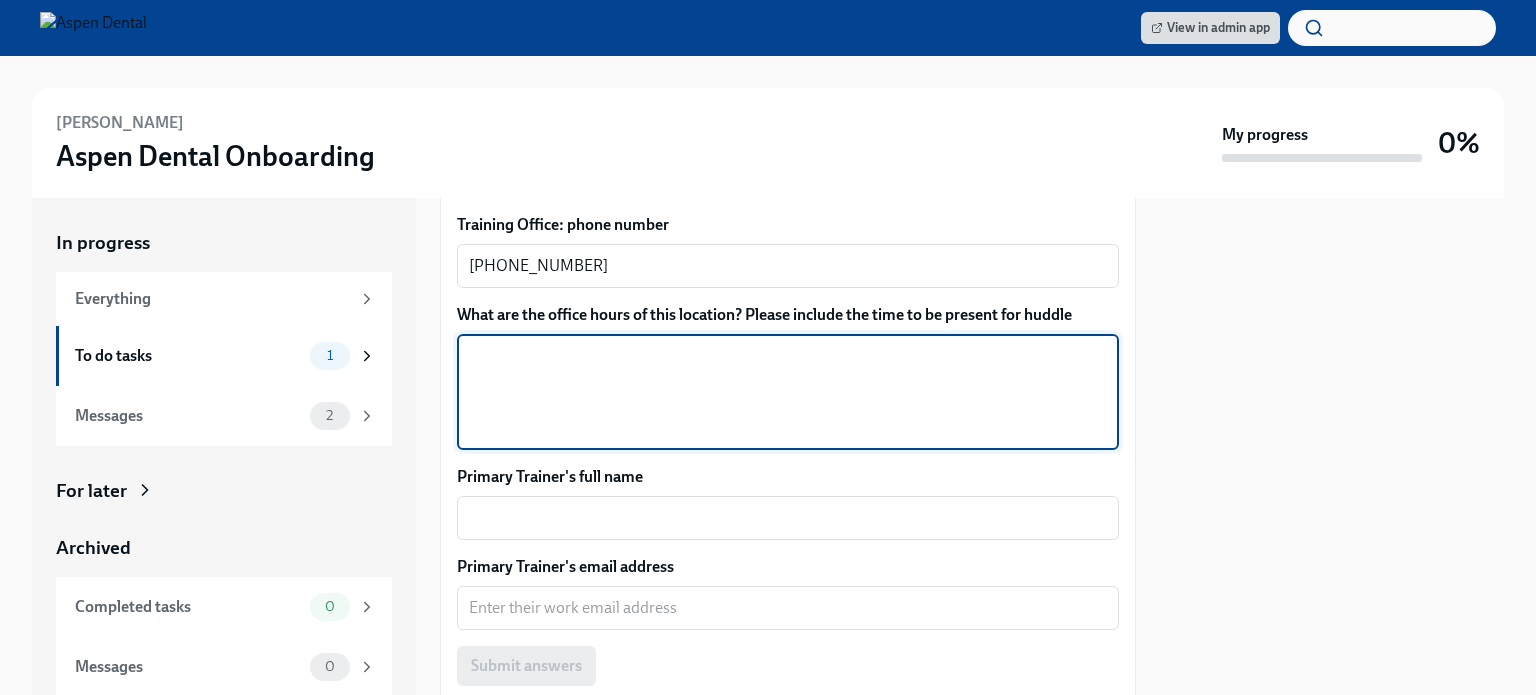 click on "What are the office hours of this location? Please include the time to be present for huddle" at bounding box center [788, 392] 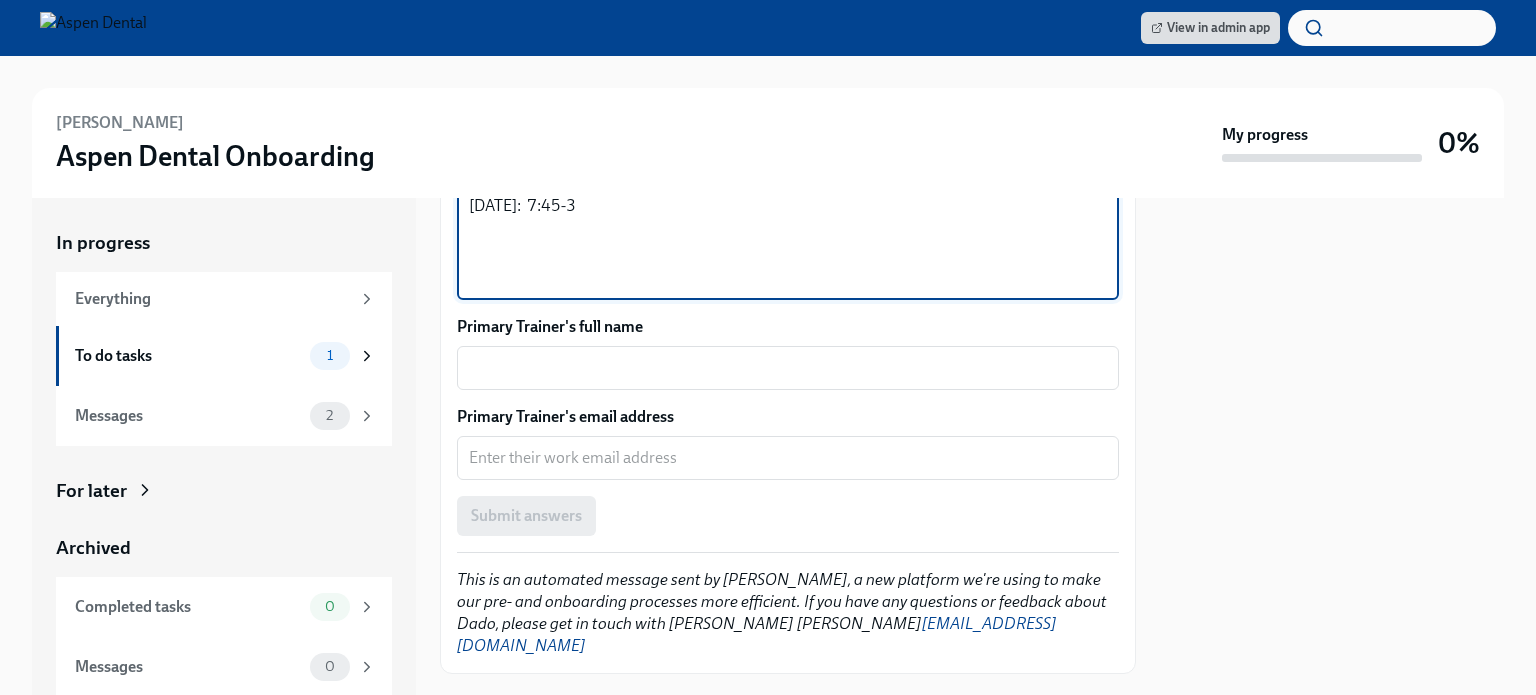 scroll, scrollTop: 1569, scrollLeft: 0, axis: vertical 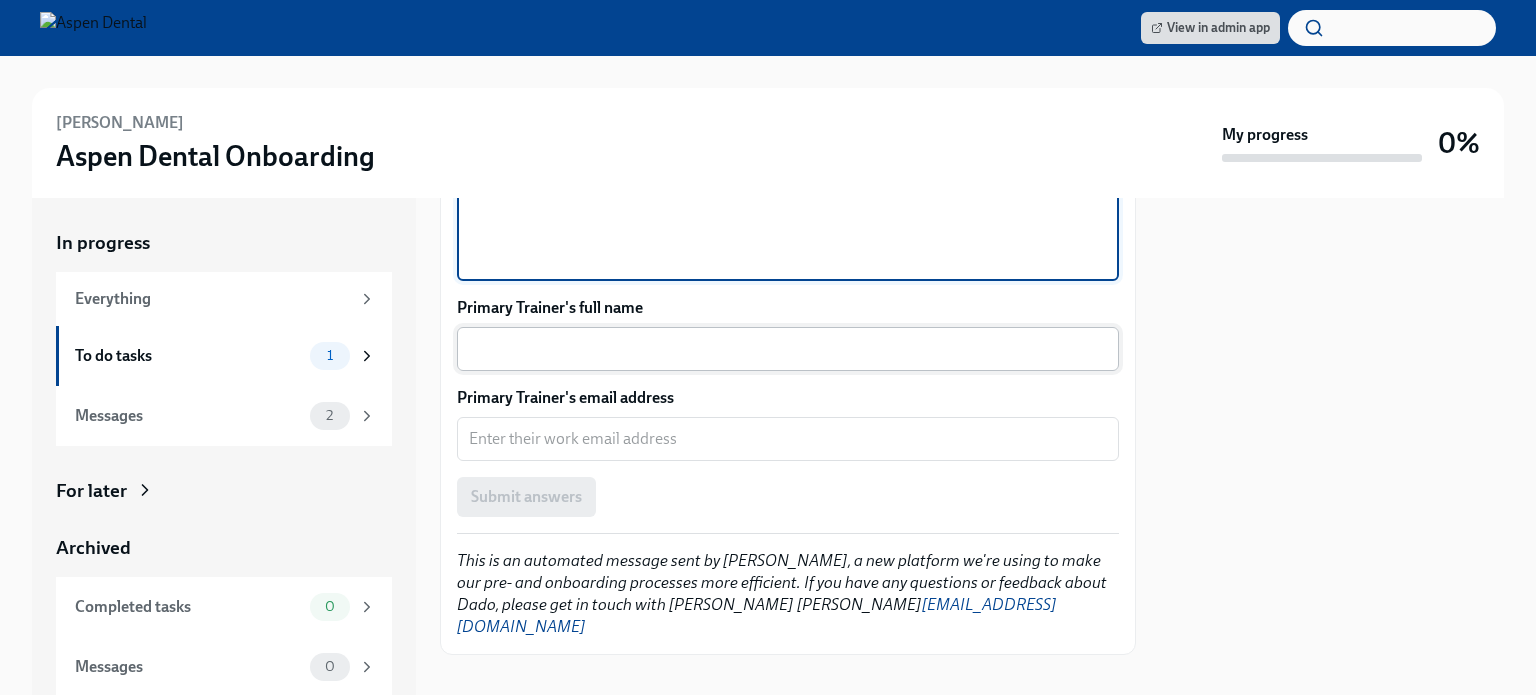type on "Saturday:  7:45-3" 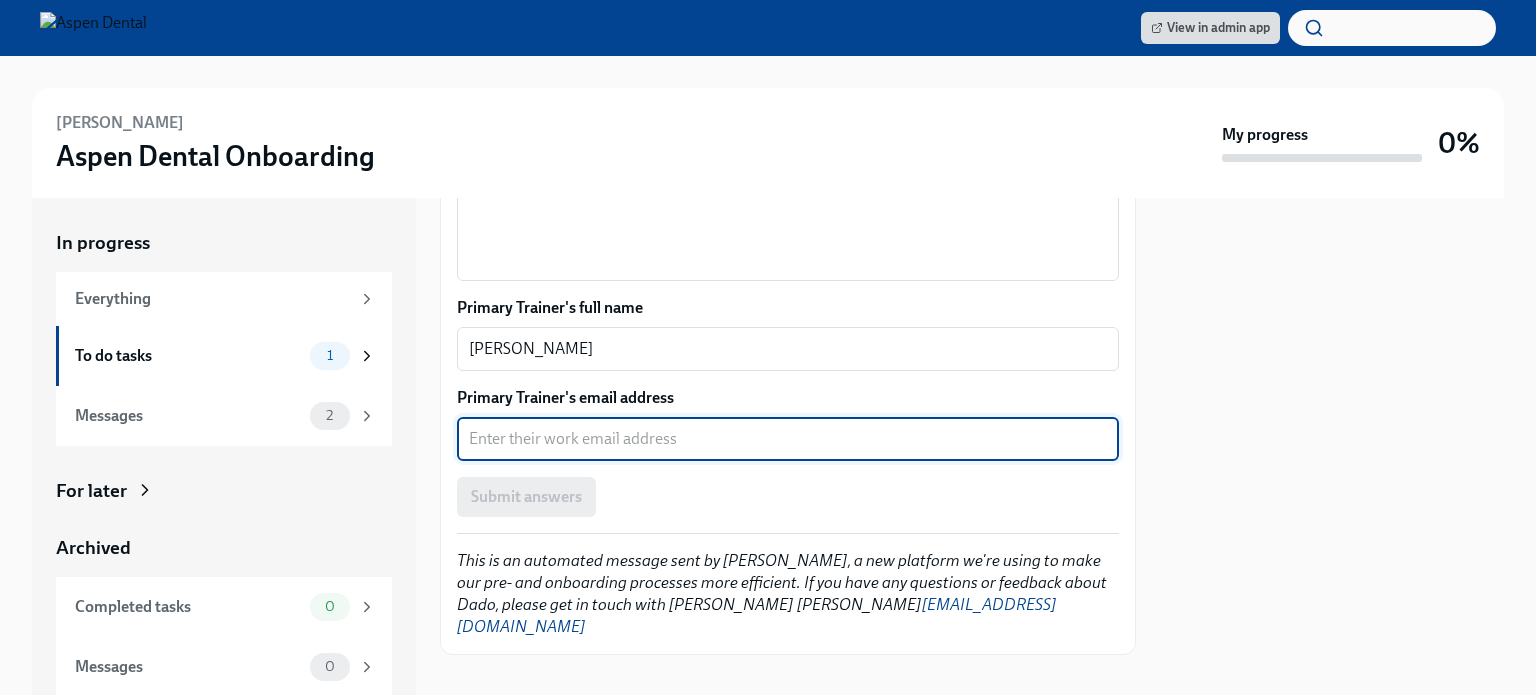 click on "Primary Trainer's email address" at bounding box center (788, 439) 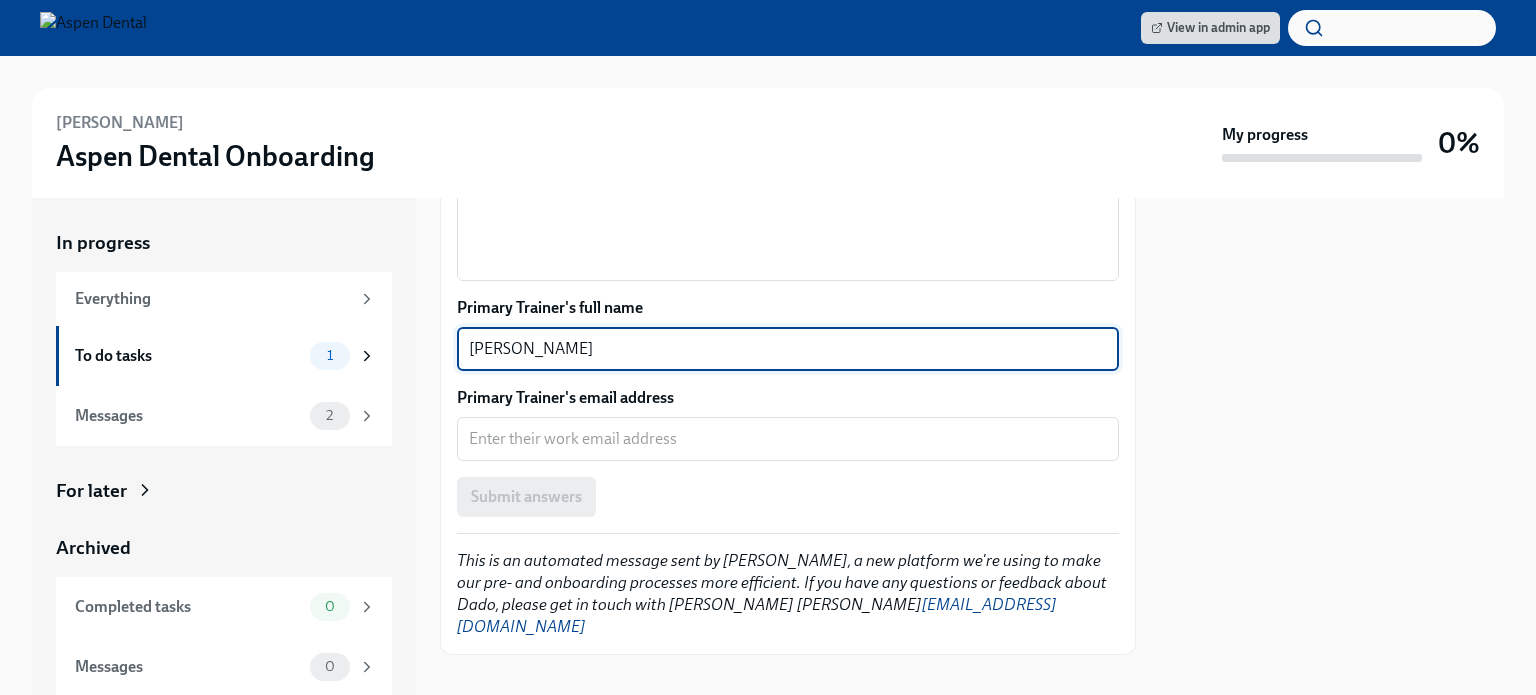 click on "Brittney Sonnenburg" at bounding box center (788, 349) 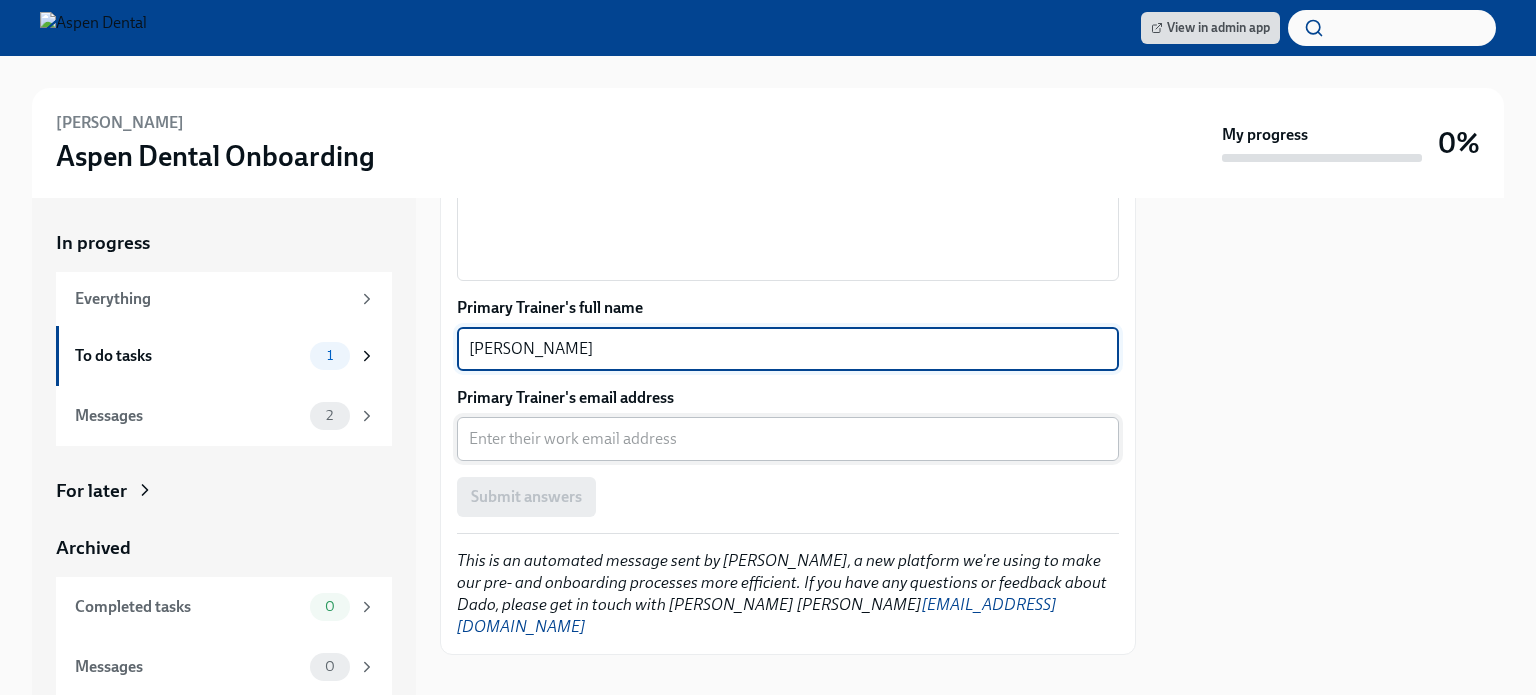 type on "Brittney Sonnenberg" 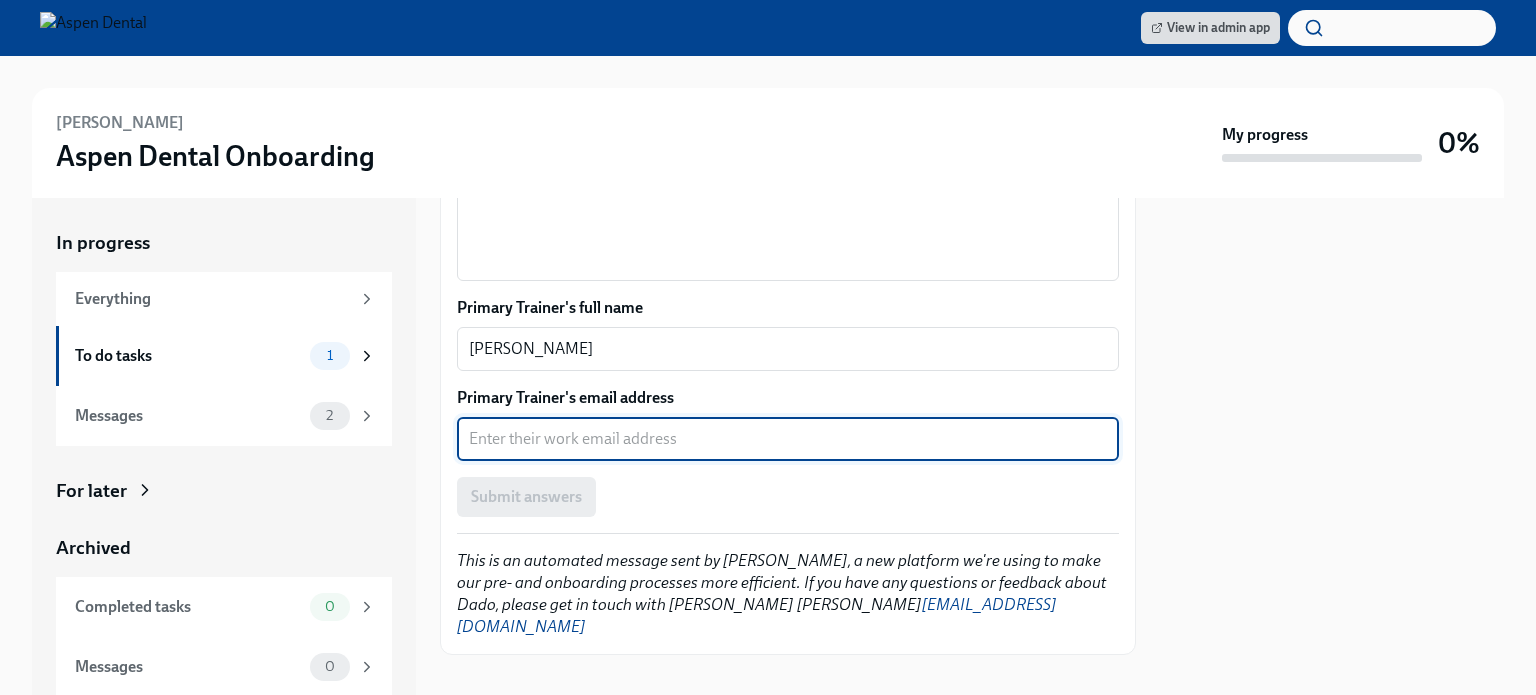 click on "Primary Trainer's email address" at bounding box center [788, 439] 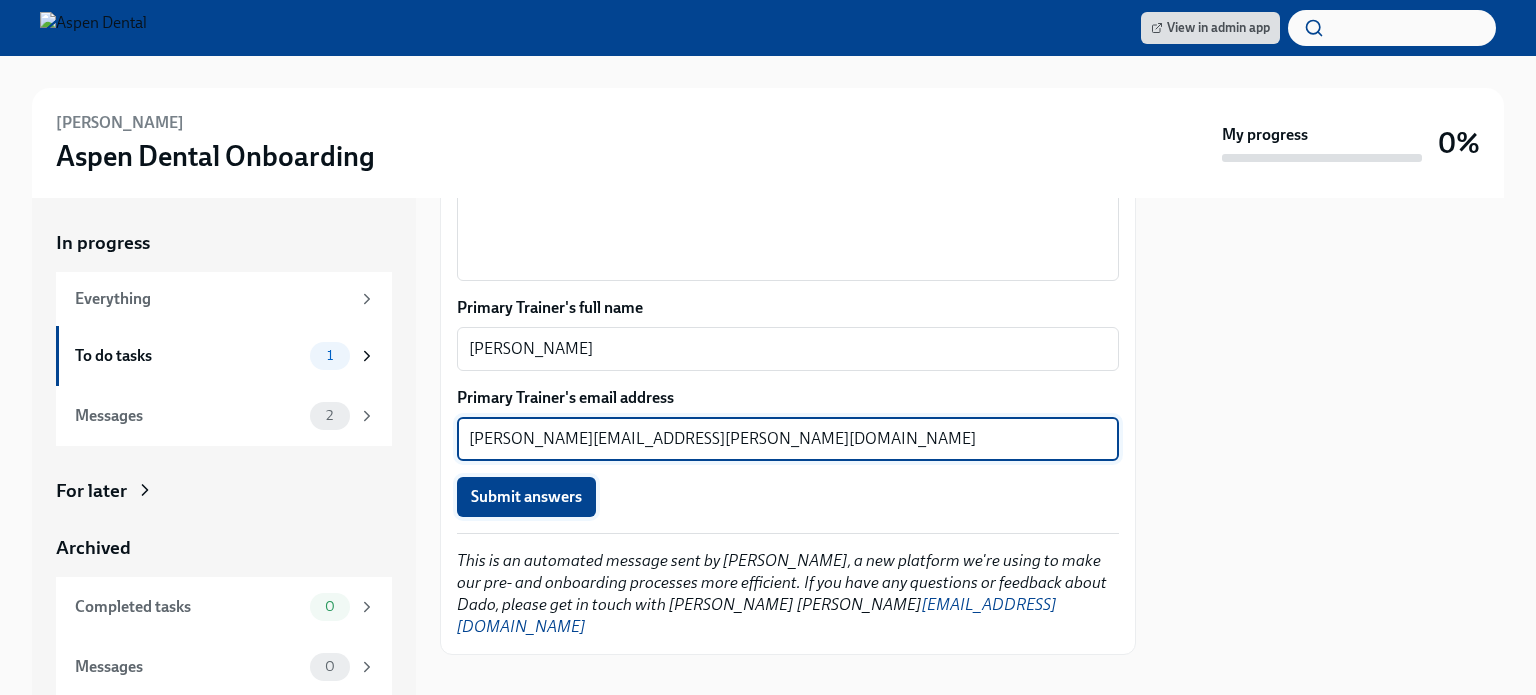 type on "brittney.sonnenberg@aspendental.com" 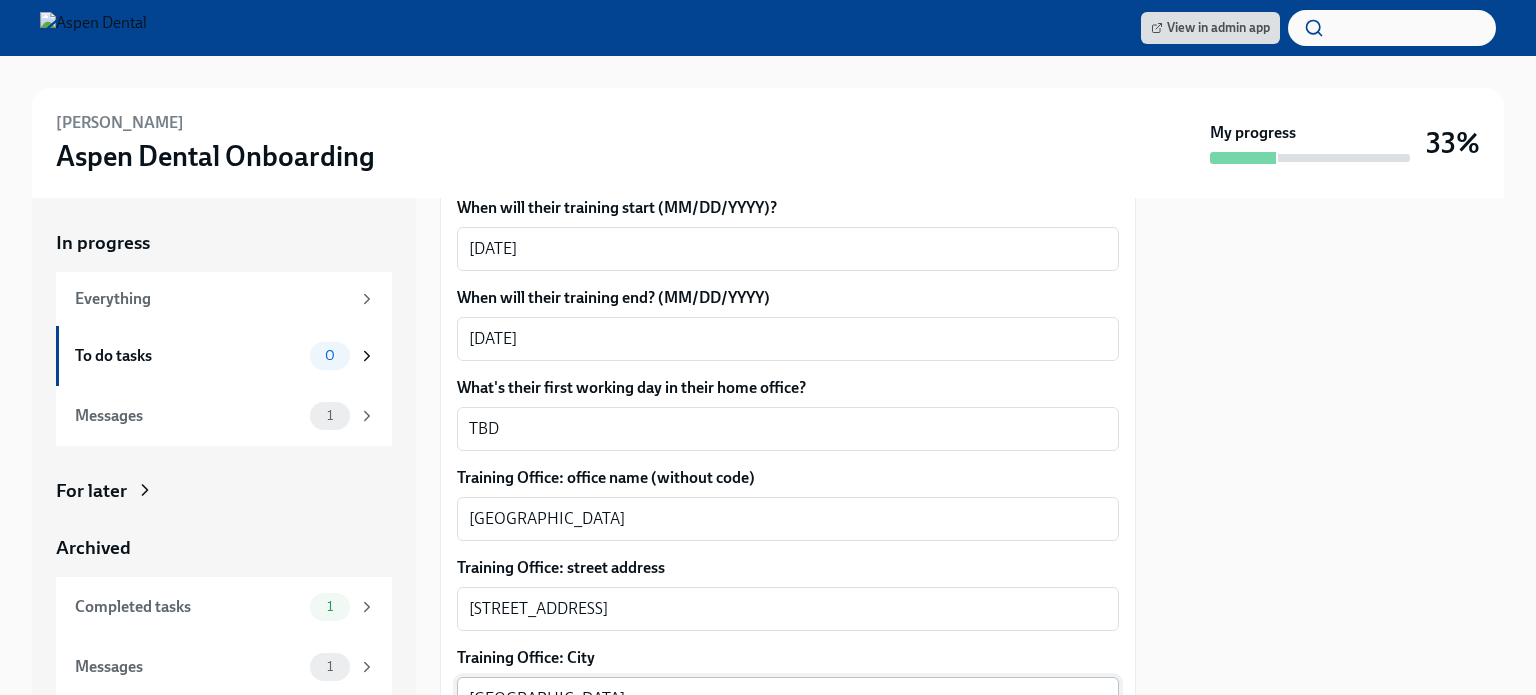 scroll, scrollTop: 669, scrollLeft: 0, axis: vertical 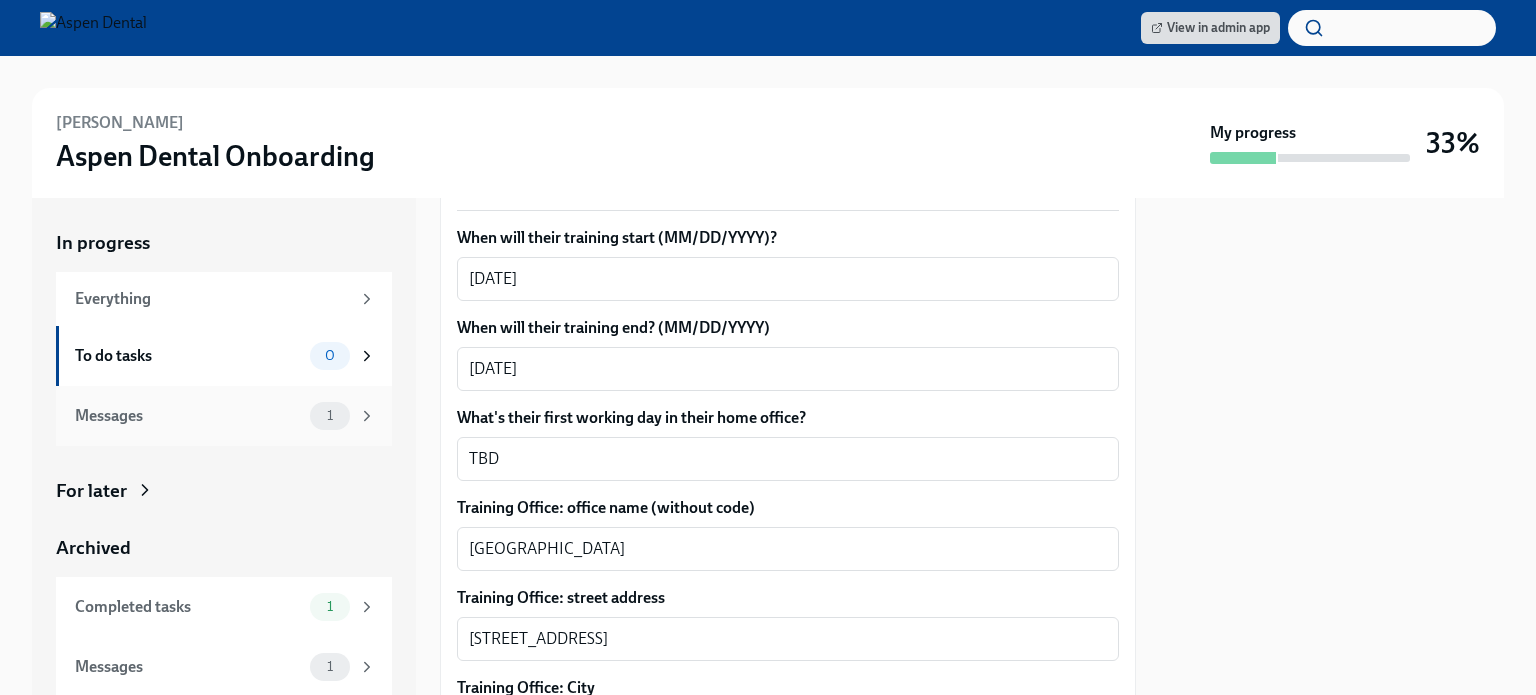 click on "Messages 1" at bounding box center [225, 416] 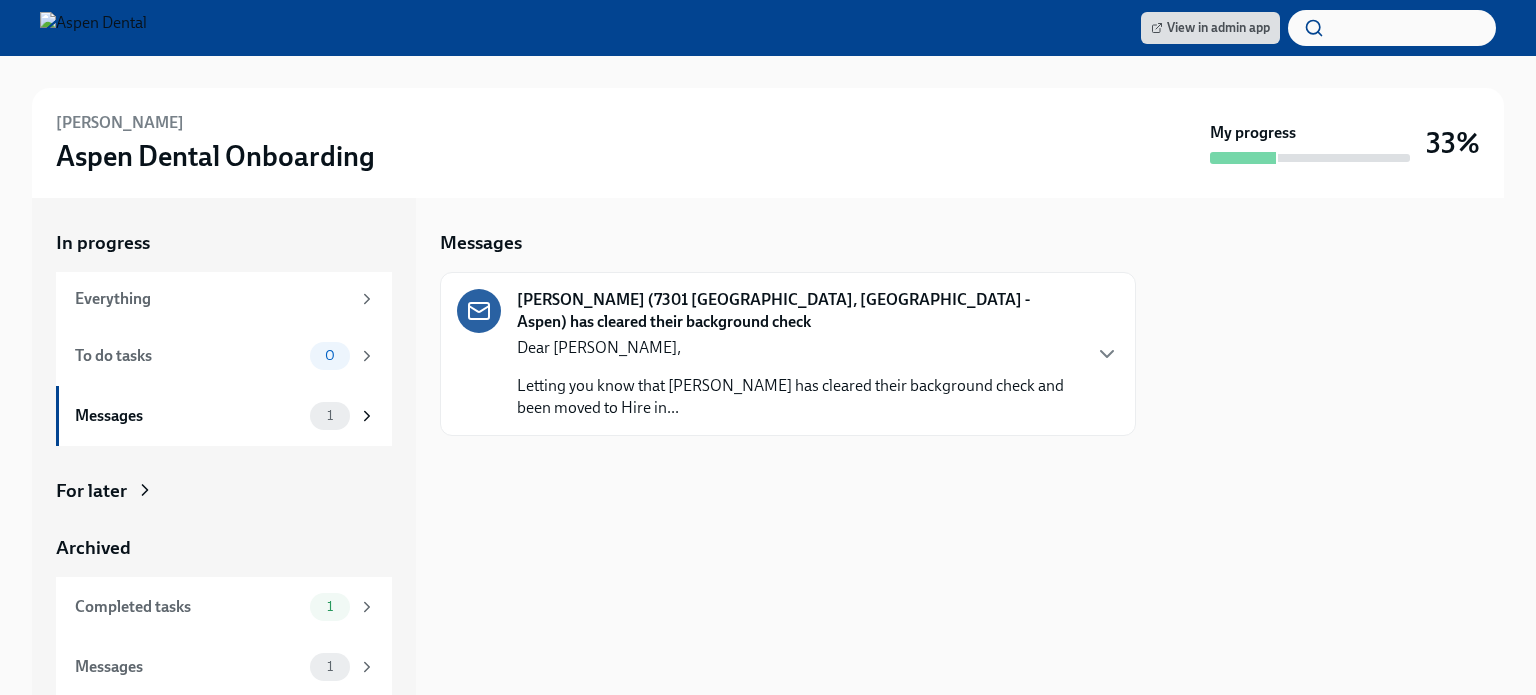 scroll, scrollTop: 1, scrollLeft: 0, axis: vertical 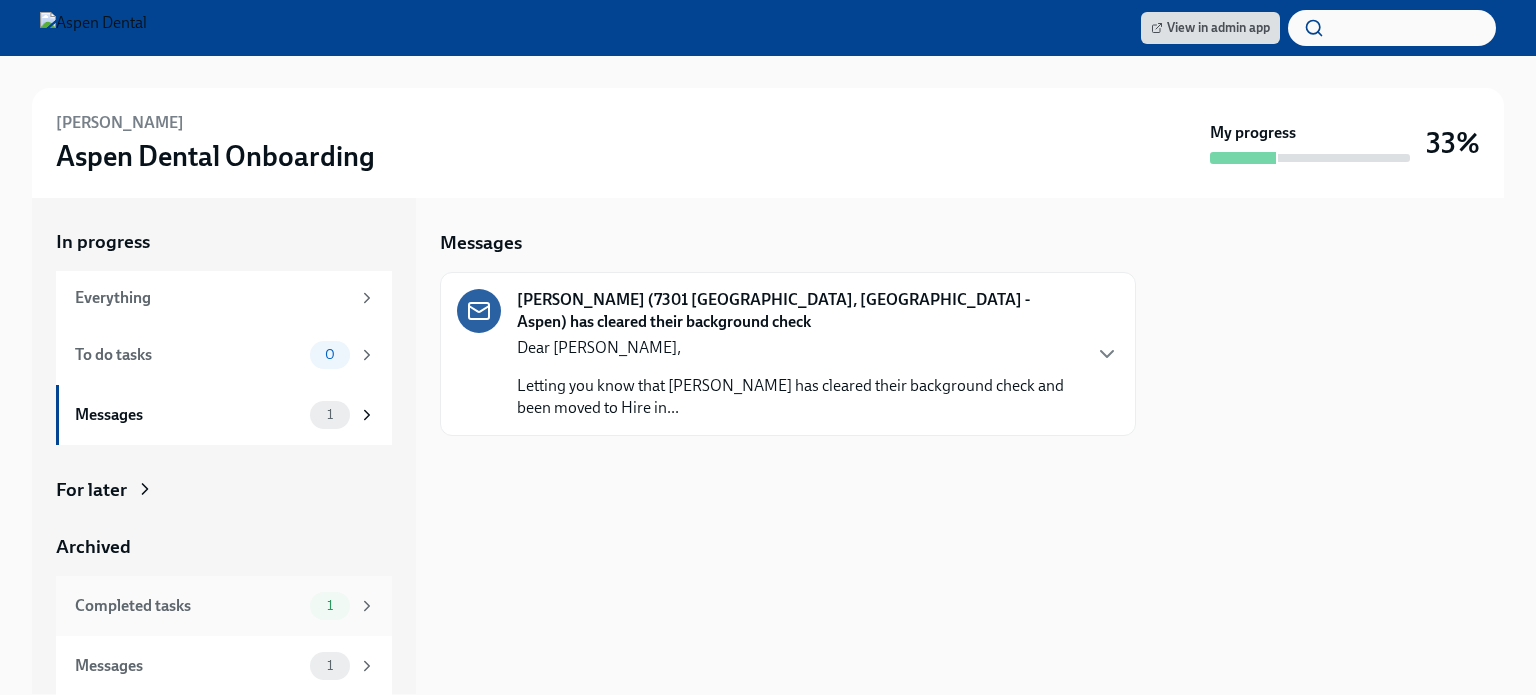 click on "Completed tasks" at bounding box center [188, 606] 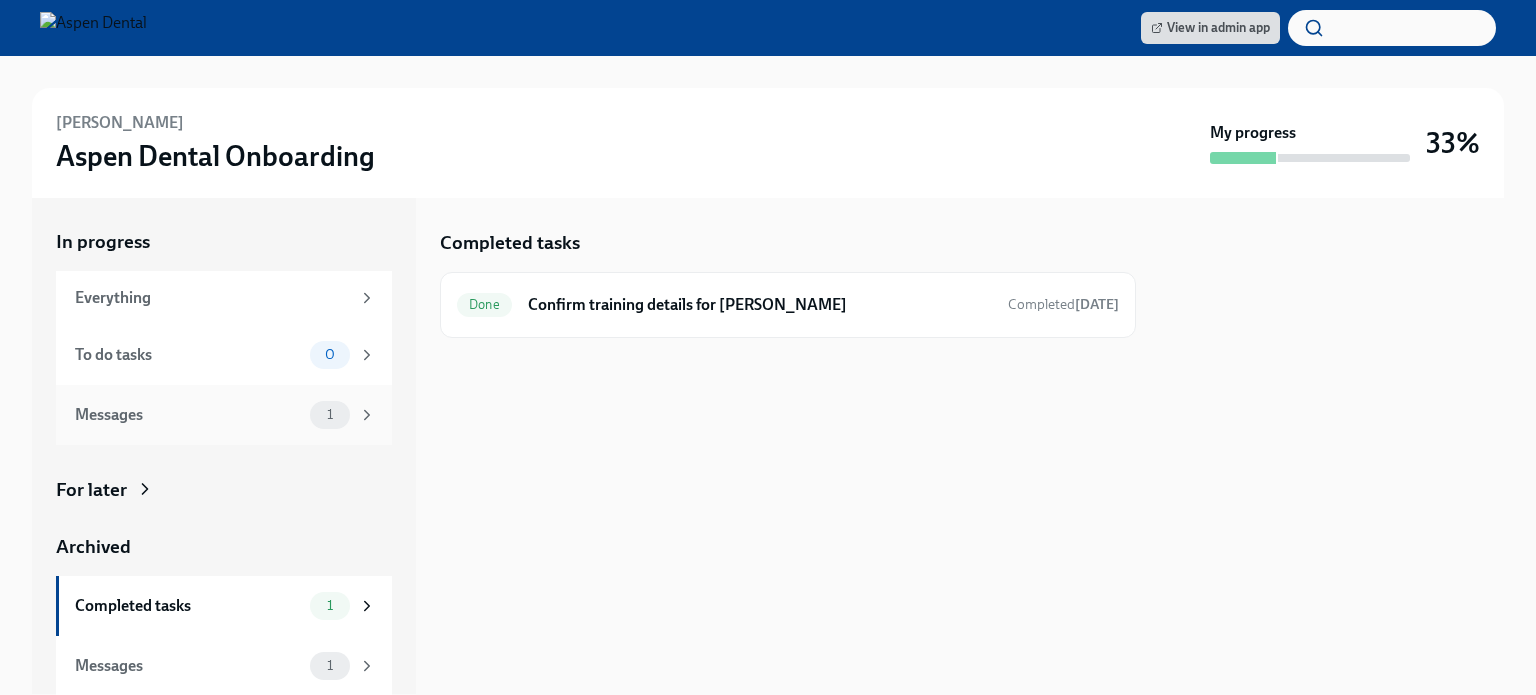 scroll, scrollTop: 0, scrollLeft: 0, axis: both 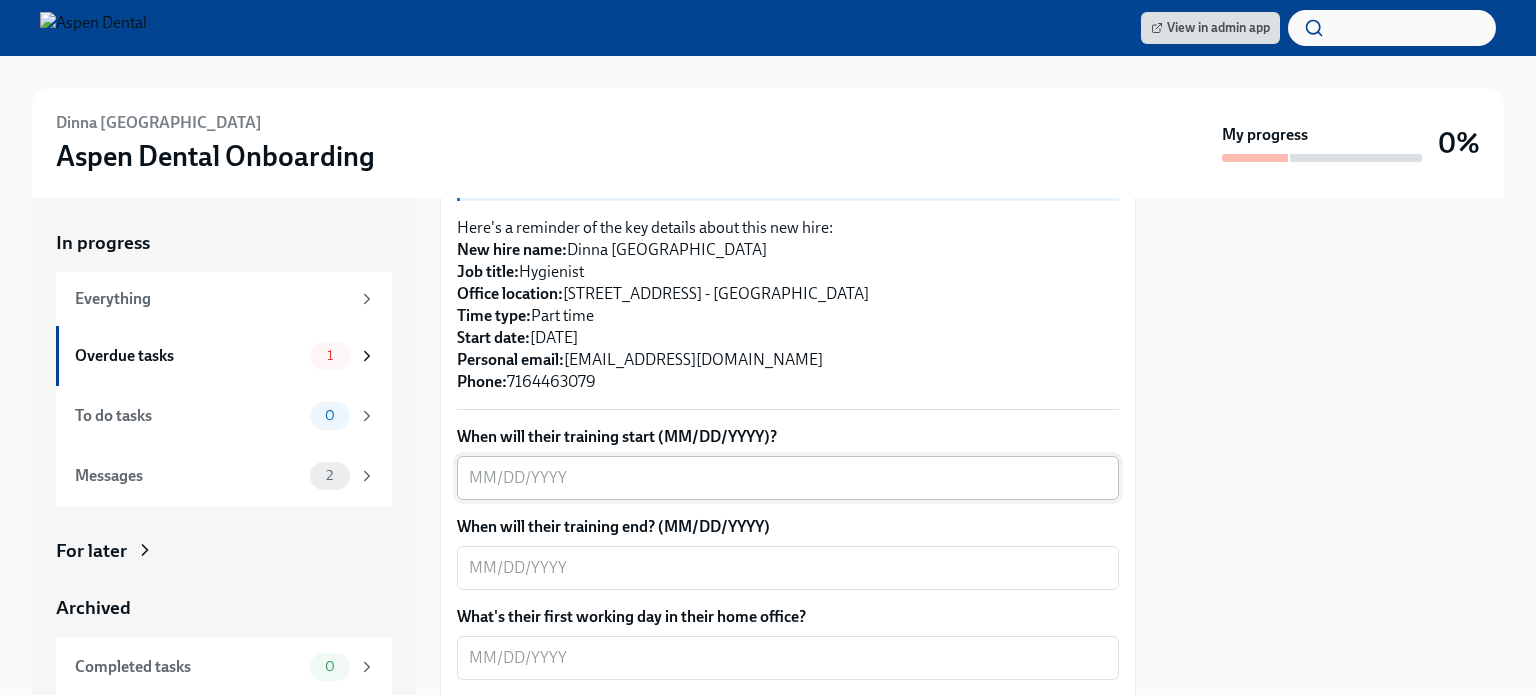 click on "When will their training start (MM/DD/YYYY)?" at bounding box center (788, 478) 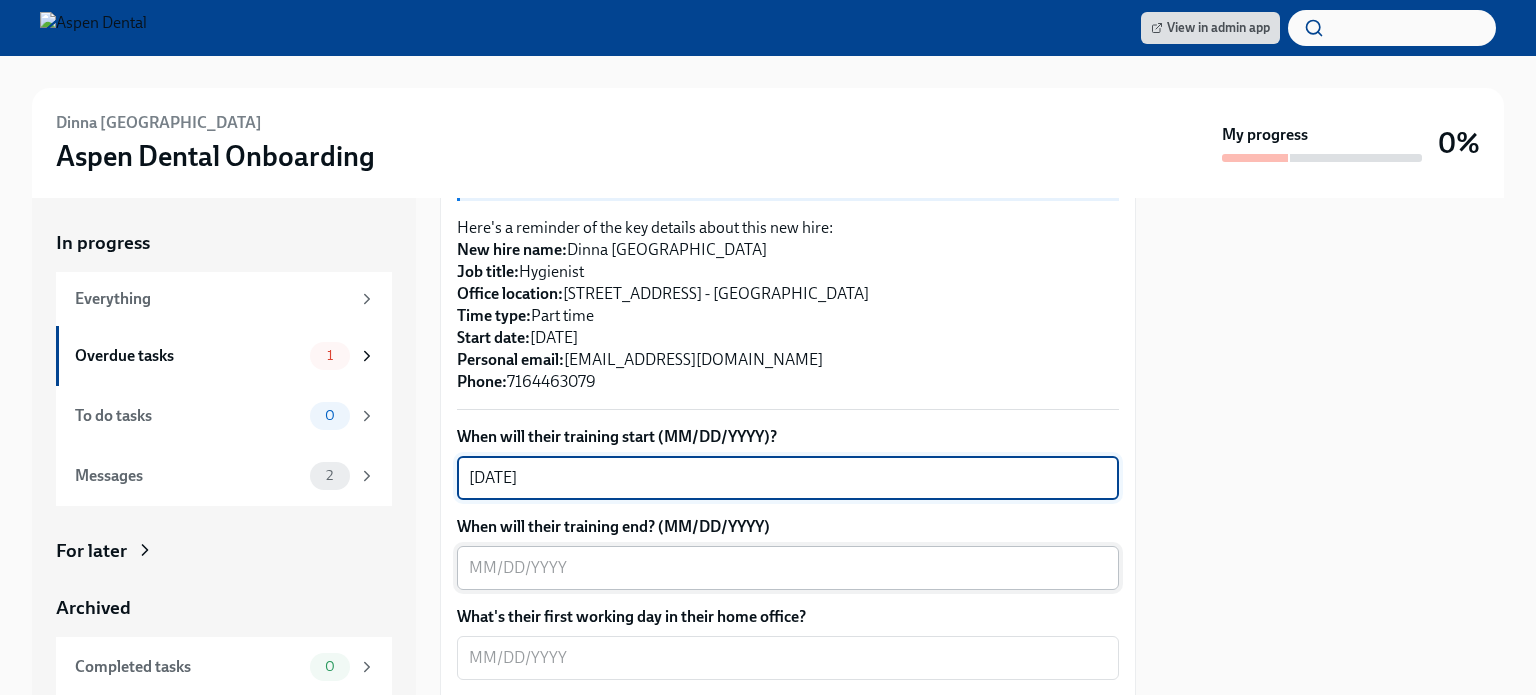 click on "x ​" at bounding box center (788, 568) 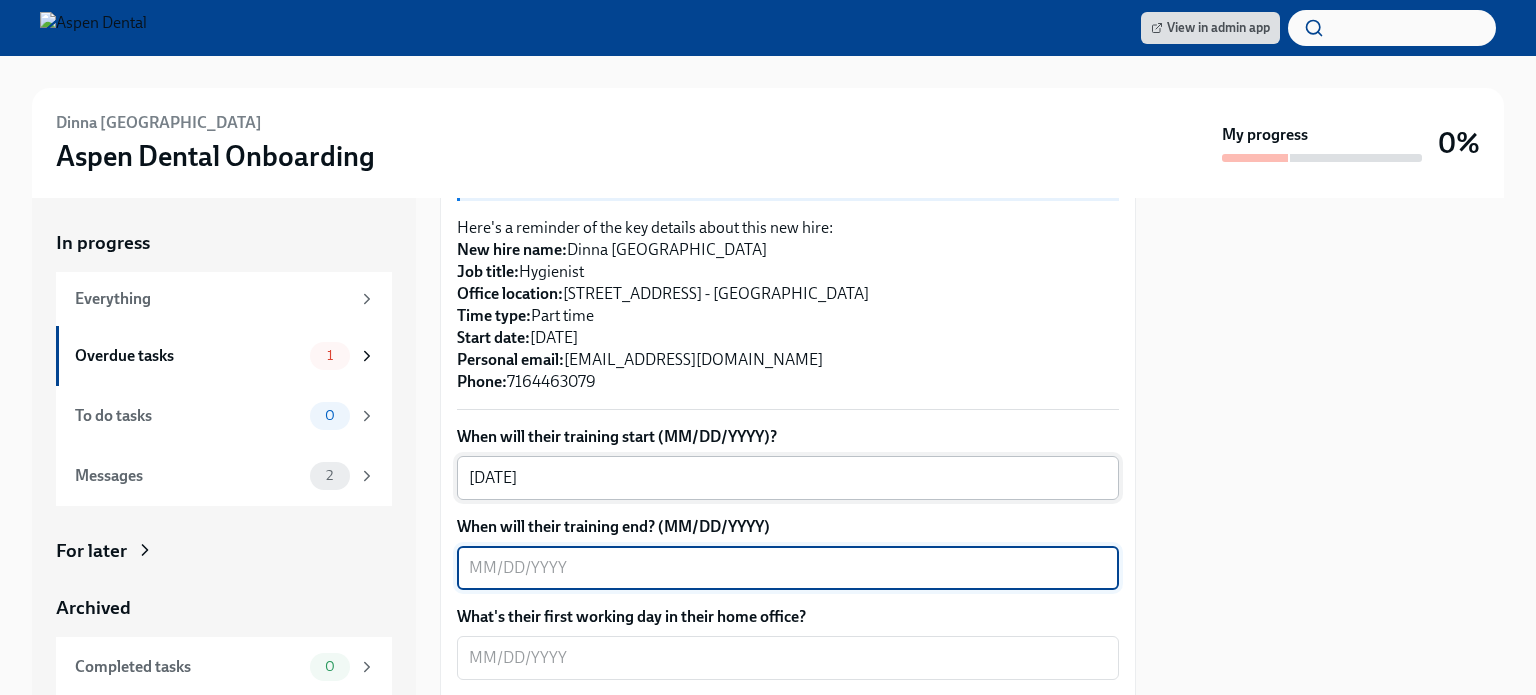 click on "[DATE]" at bounding box center [788, 478] 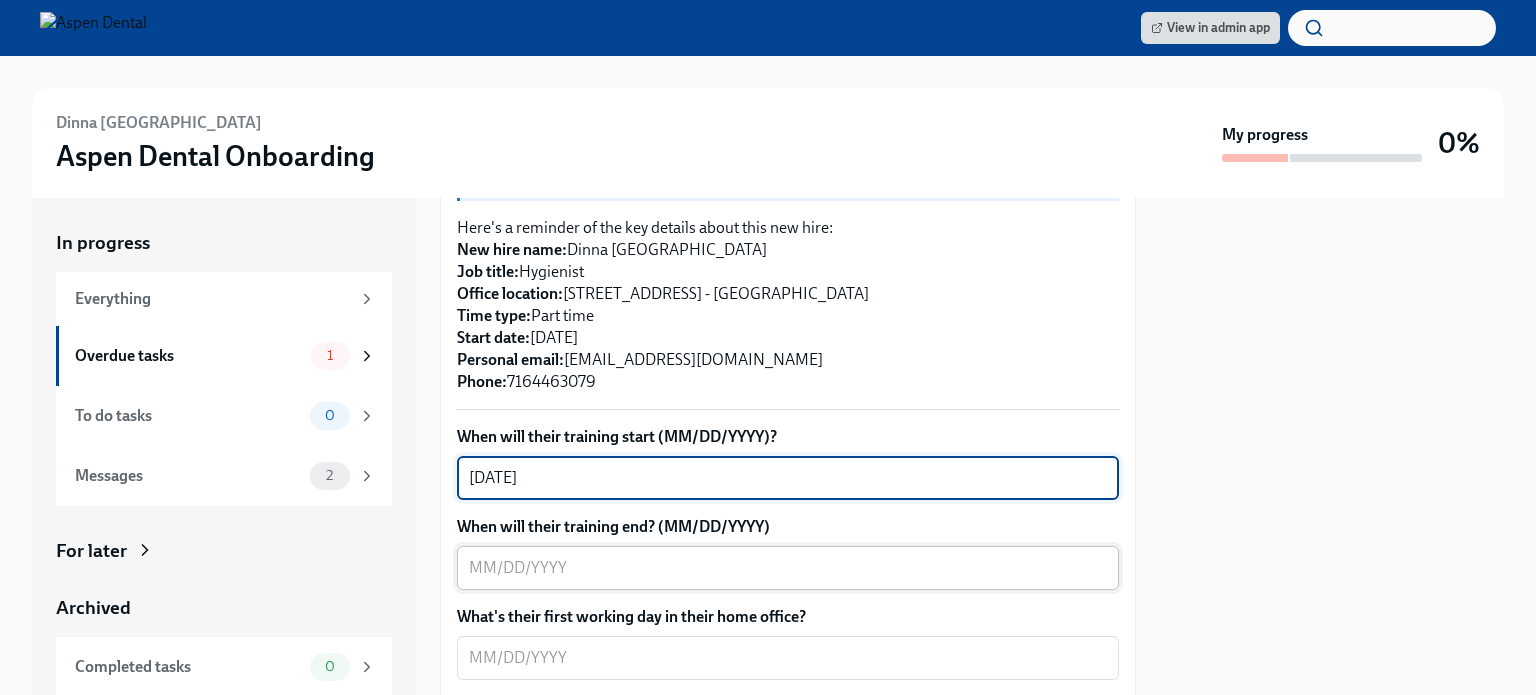 type on "[DATE]" 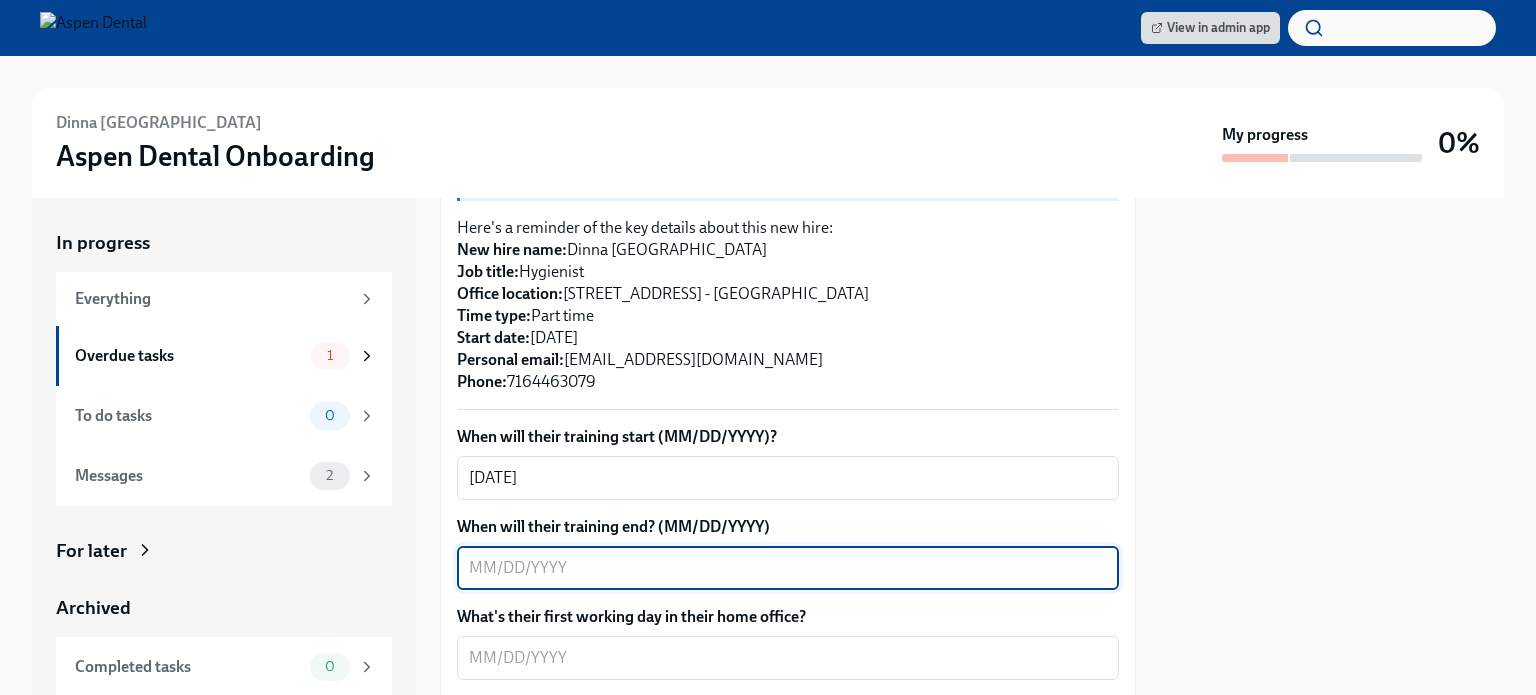 click on "When will their training end? (MM/DD/YYYY)" at bounding box center (788, 568) 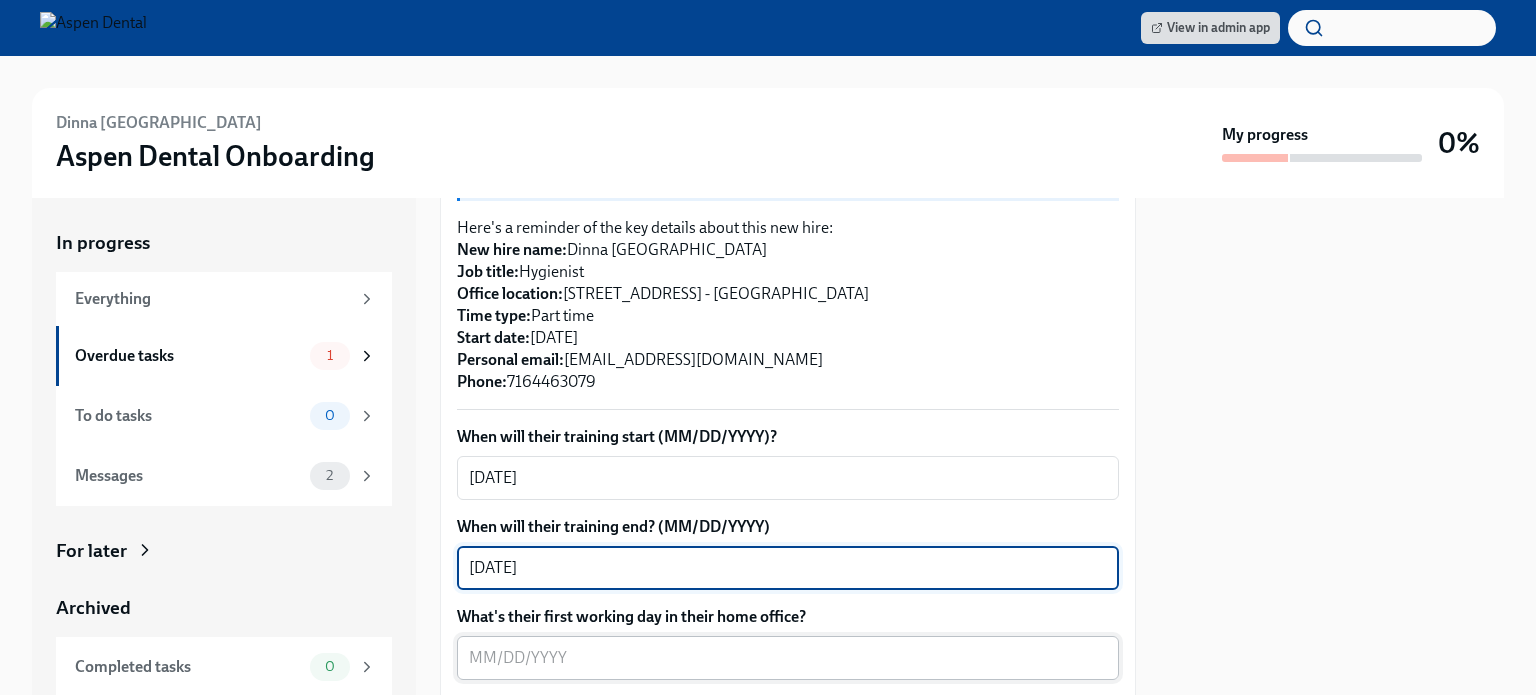type on "[DATE]" 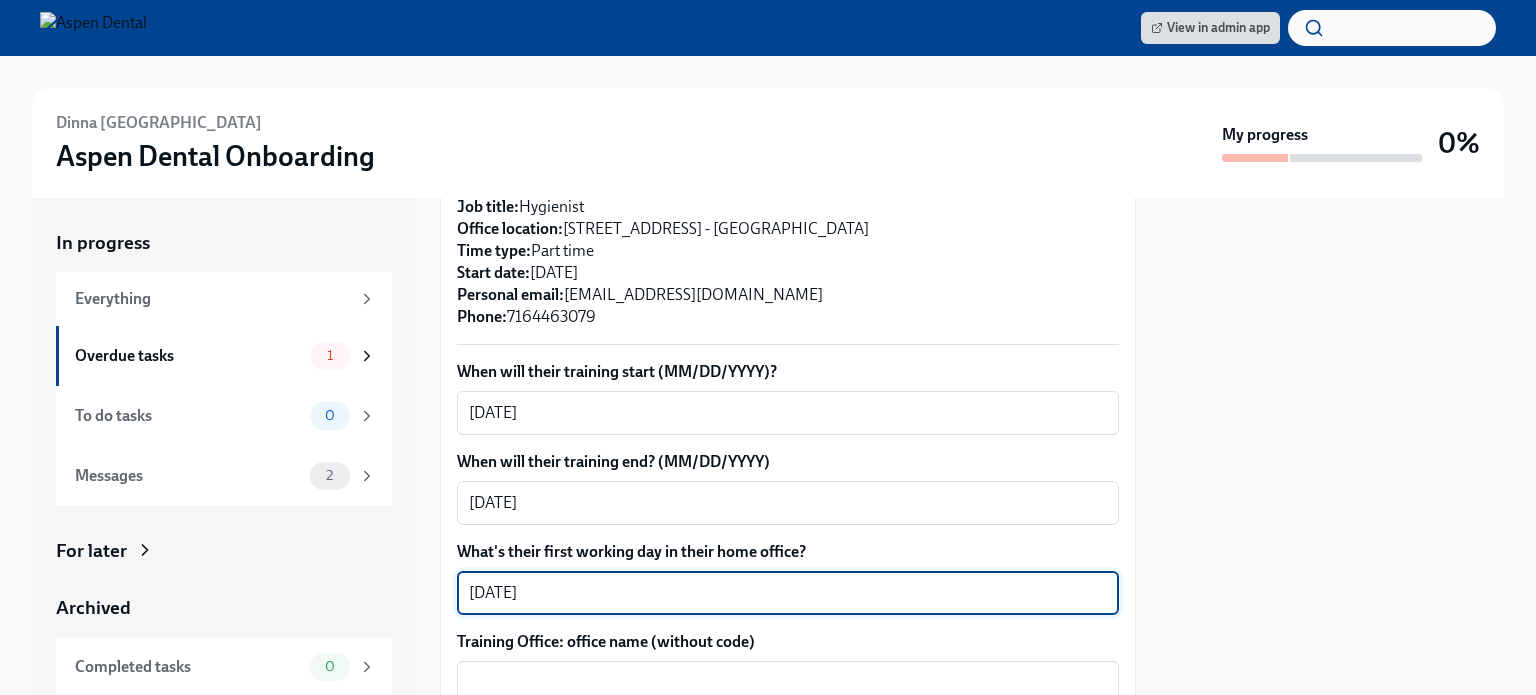 scroll, scrollTop: 600, scrollLeft: 0, axis: vertical 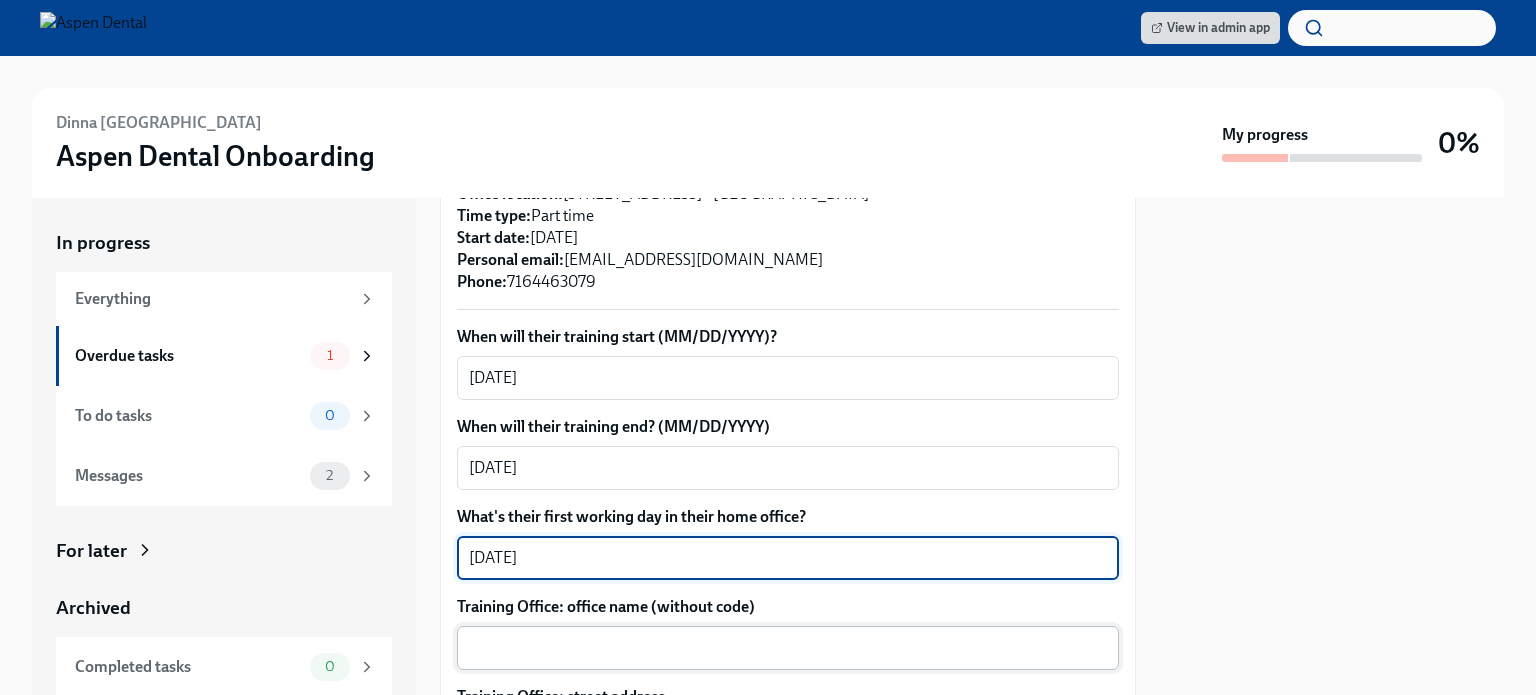type on "[DATE]" 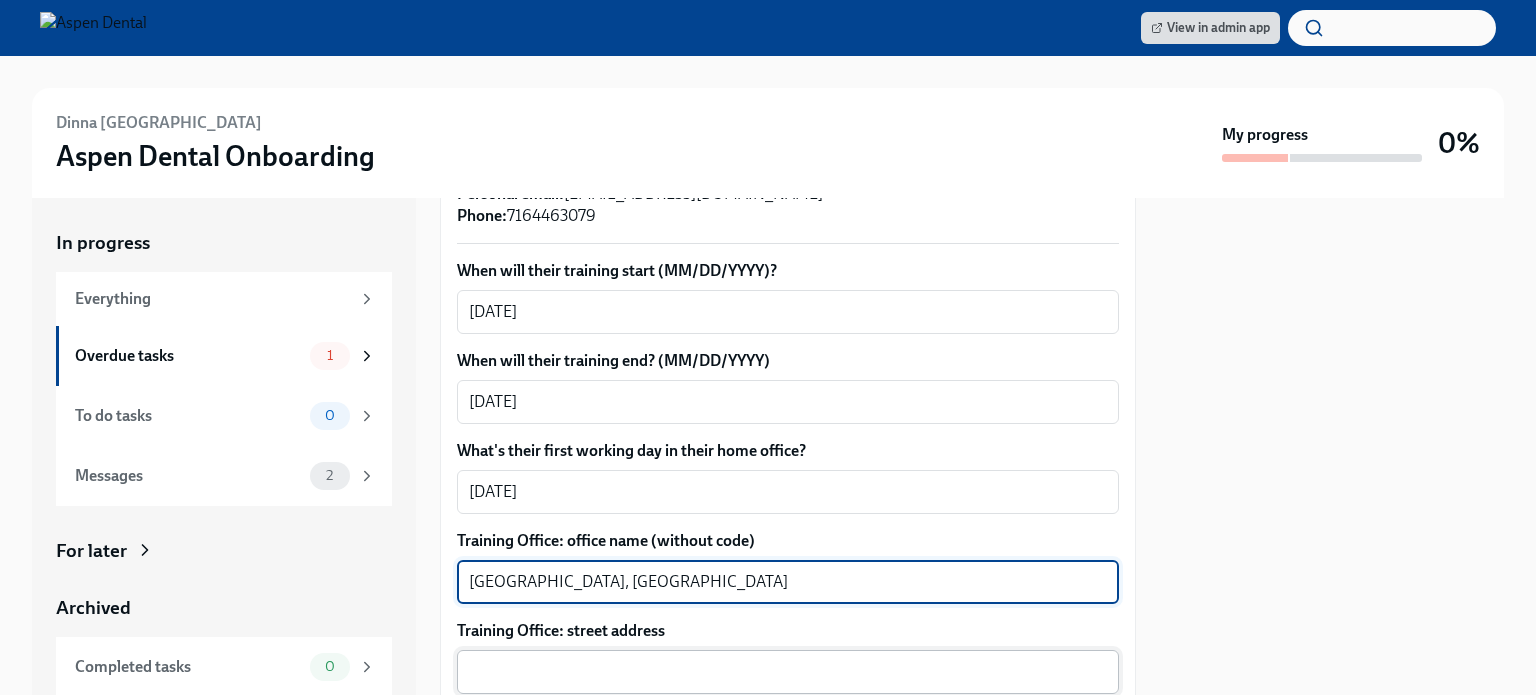 scroll, scrollTop: 700, scrollLeft: 0, axis: vertical 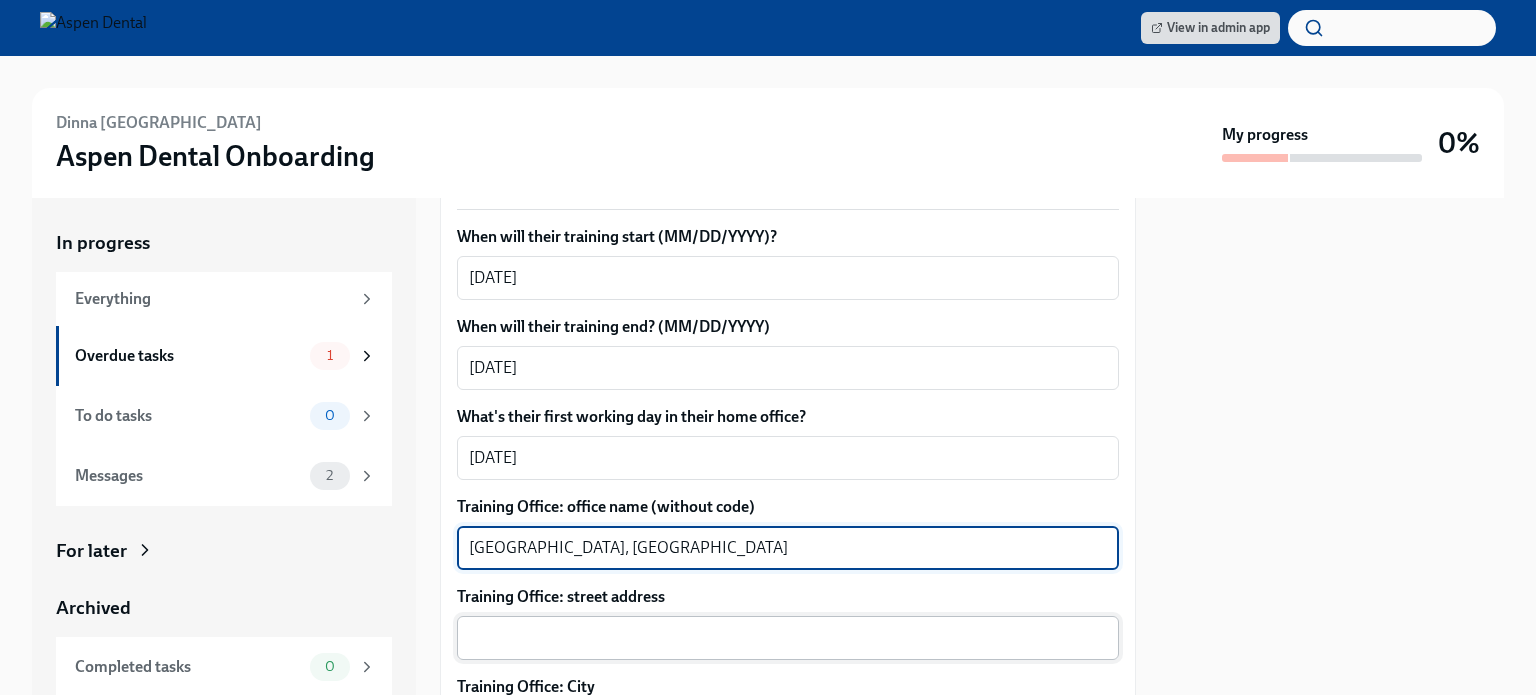 type on "[GEOGRAPHIC_DATA], [GEOGRAPHIC_DATA]" 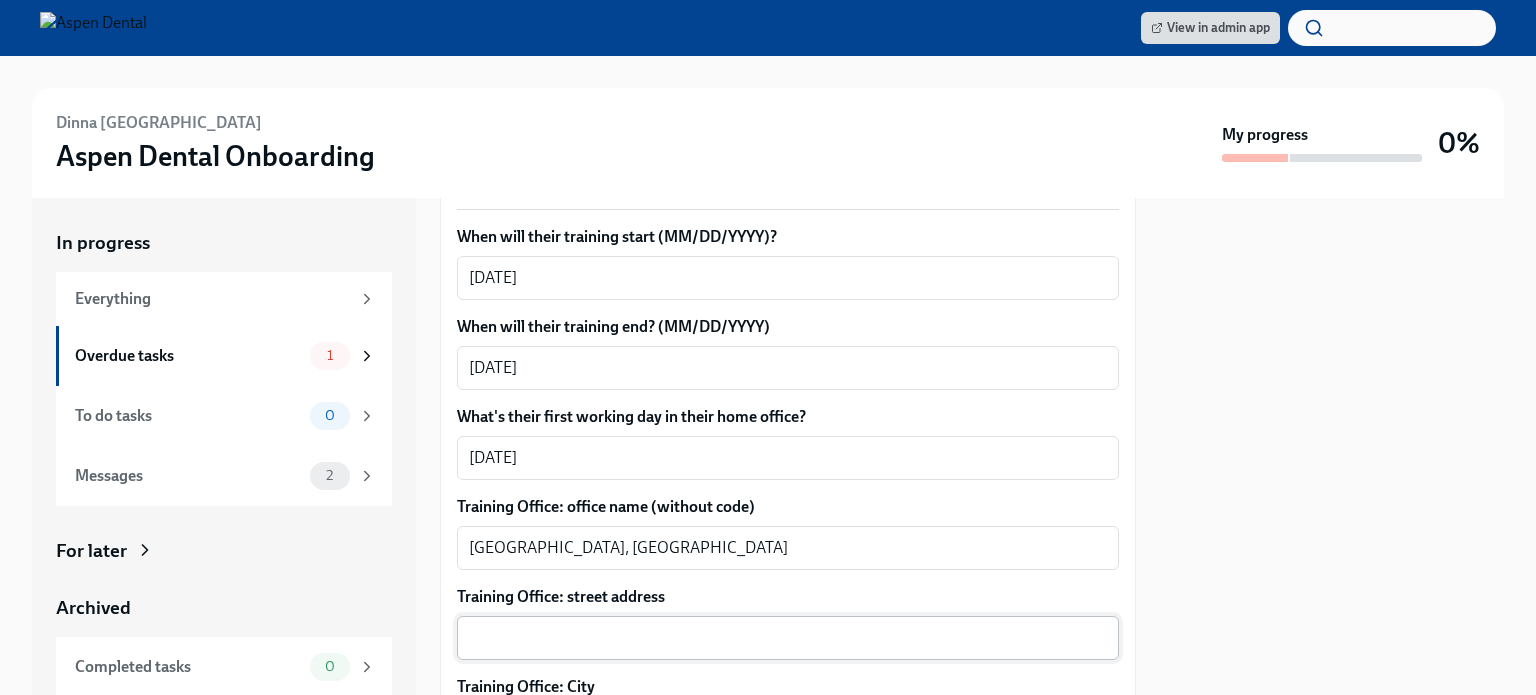 click on "x ​" at bounding box center (788, 638) 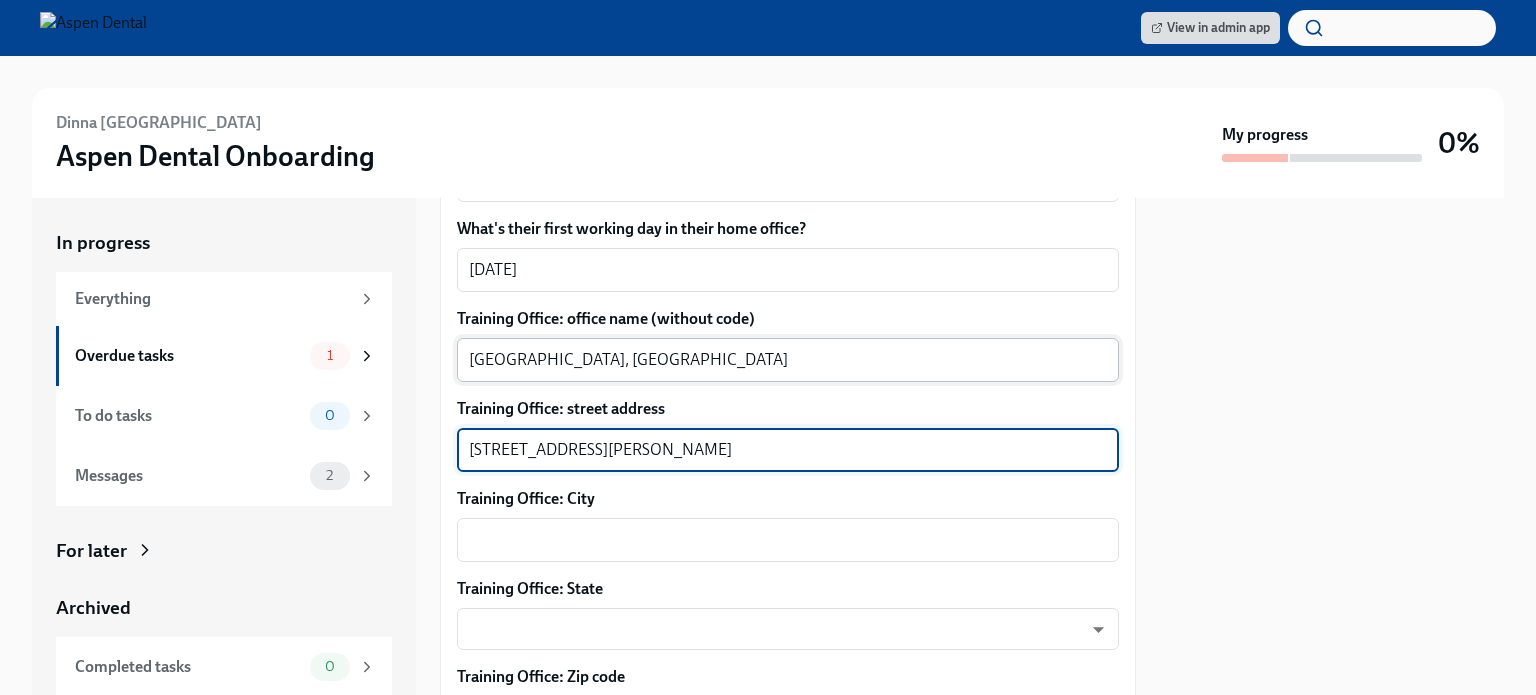 scroll, scrollTop: 900, scrollLeft: 0, axis: vertical 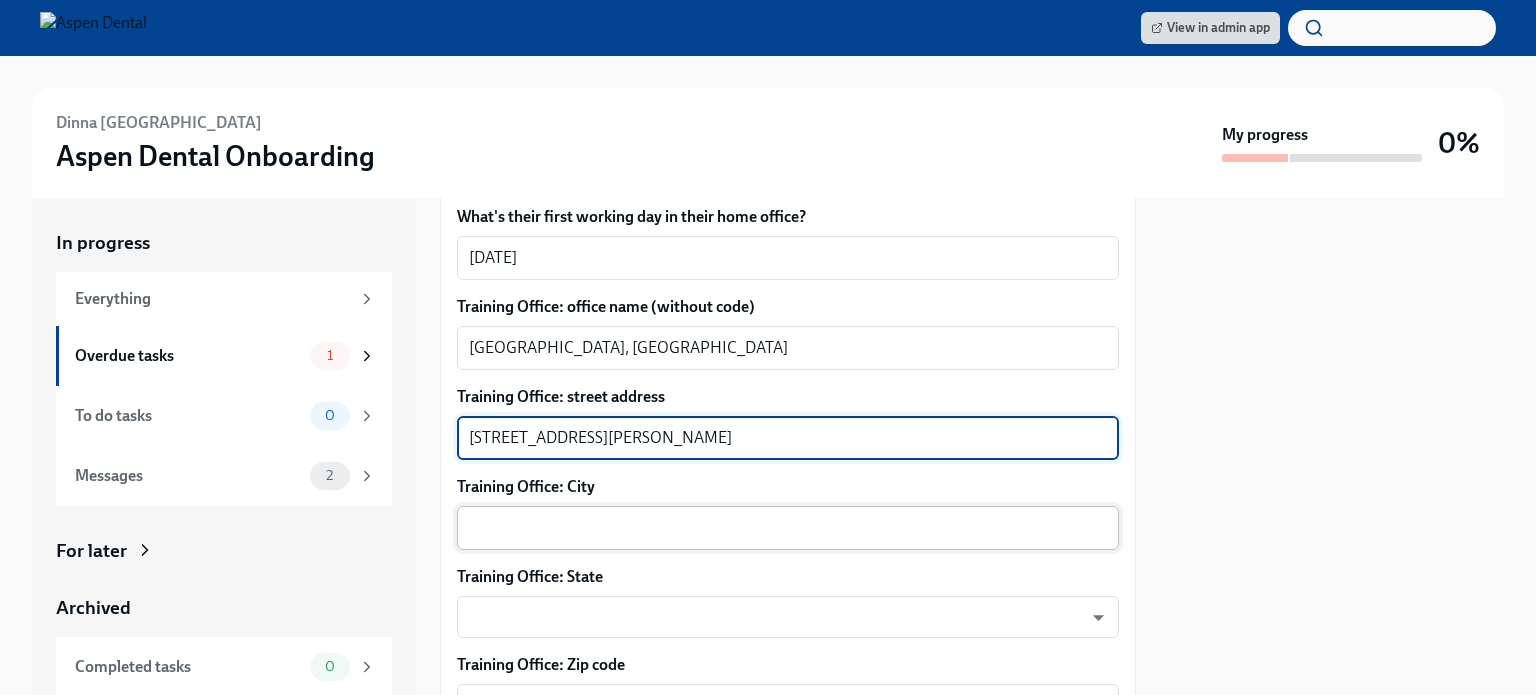 type on "[STREET_ADDRESS][PERSON_NAME]" 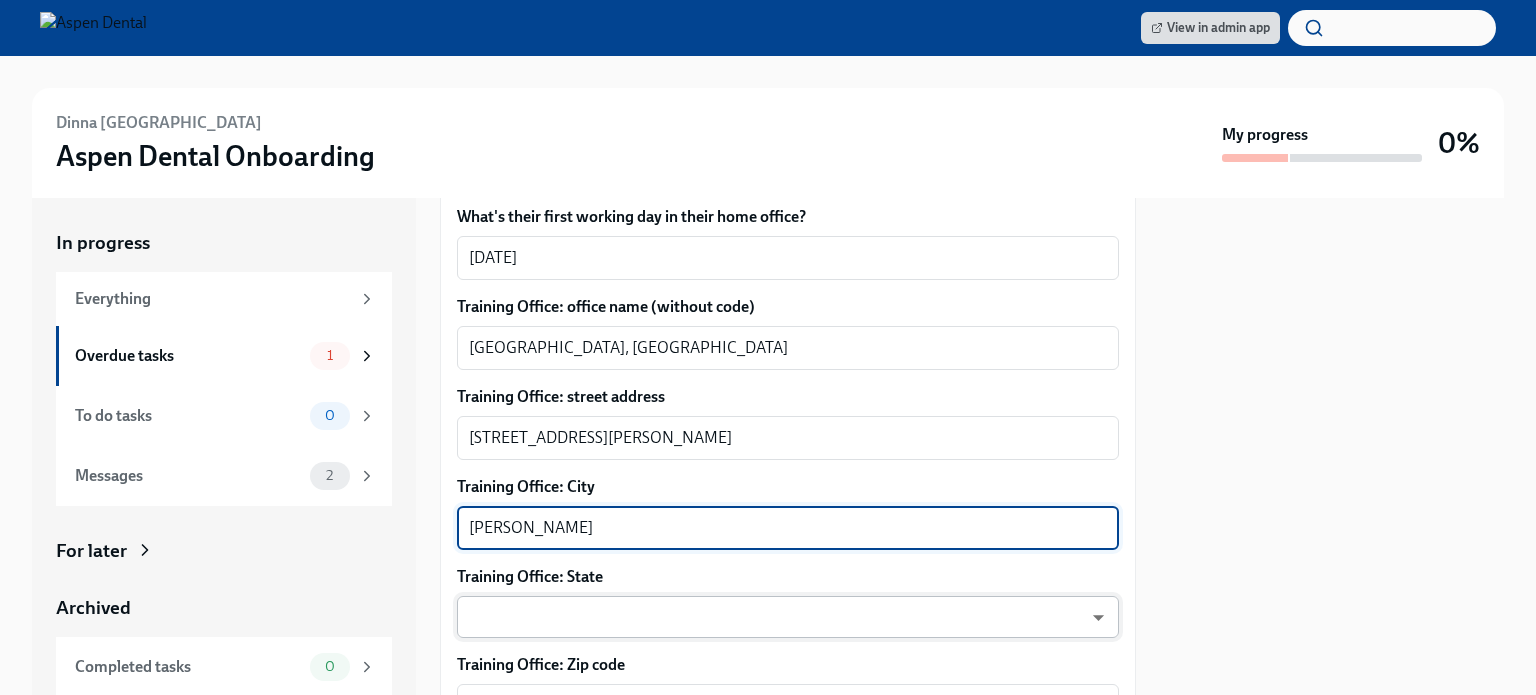 type on "[PERSON_NAME]" 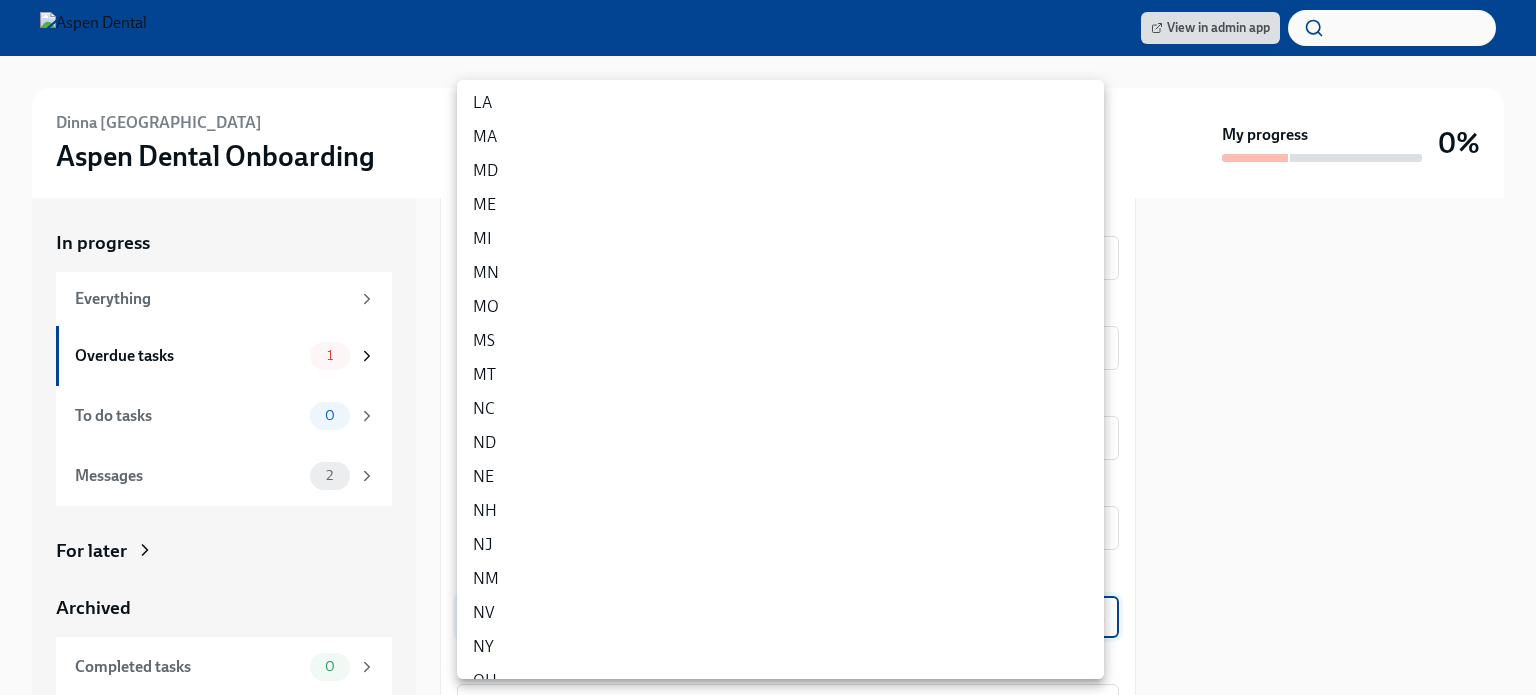 scroll, scrollTop: 700, scrollLeft: 0, axis: vertical 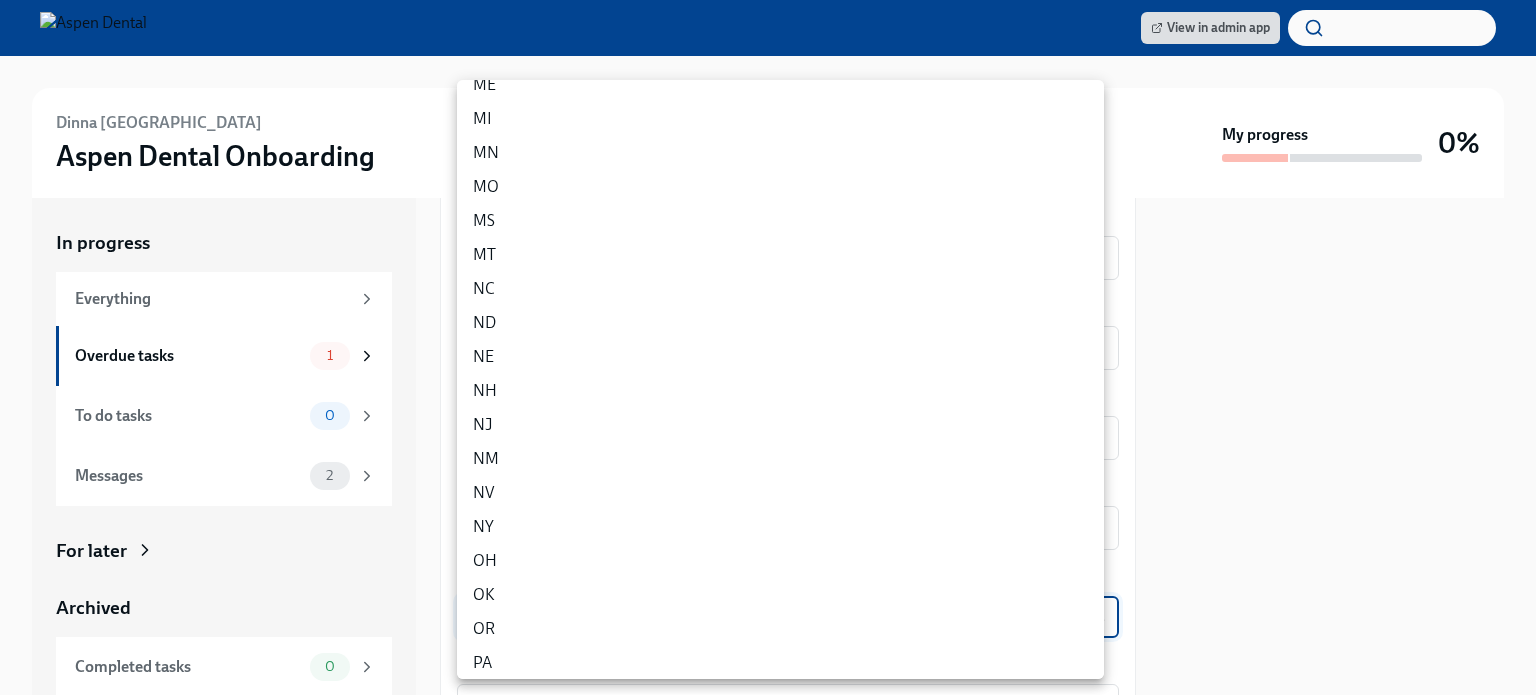 click on "NY" at bounding box center [780, 527] 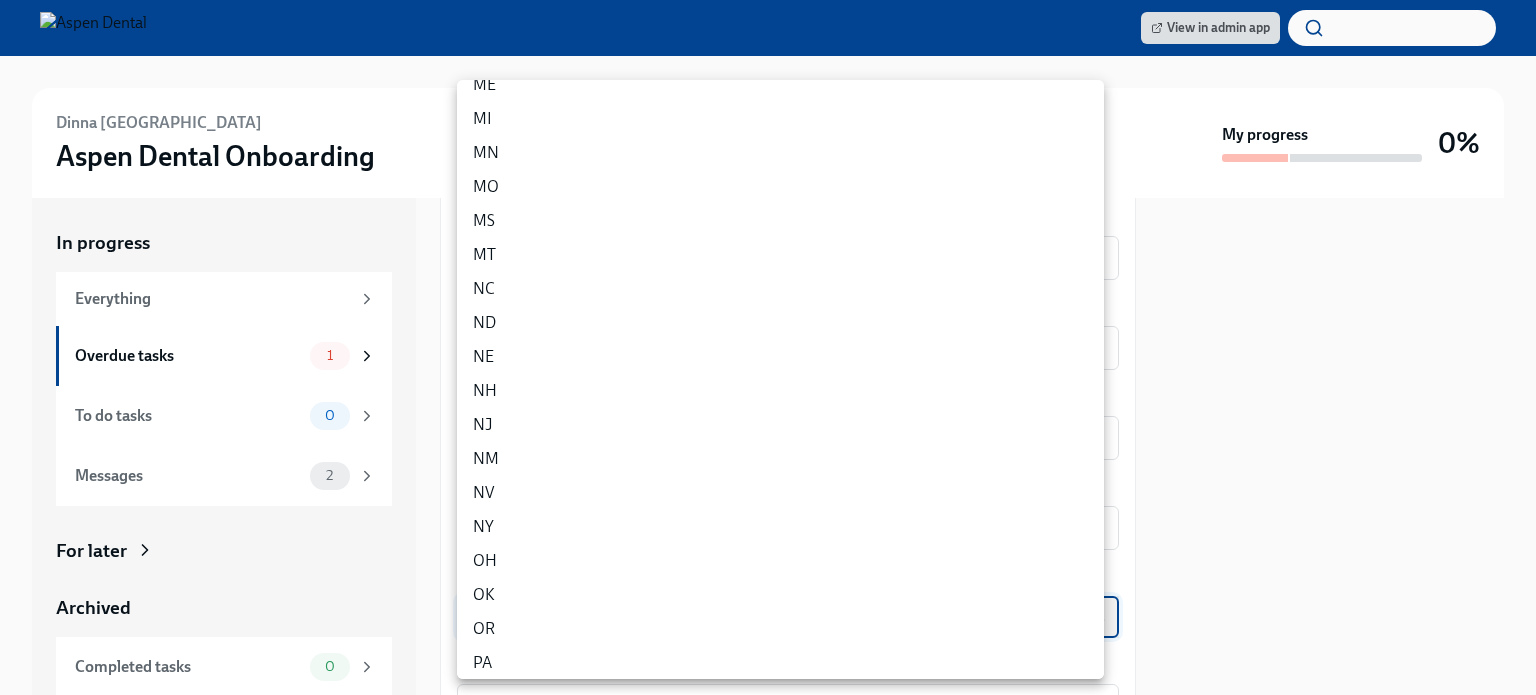type on "EgO0PX8C9" 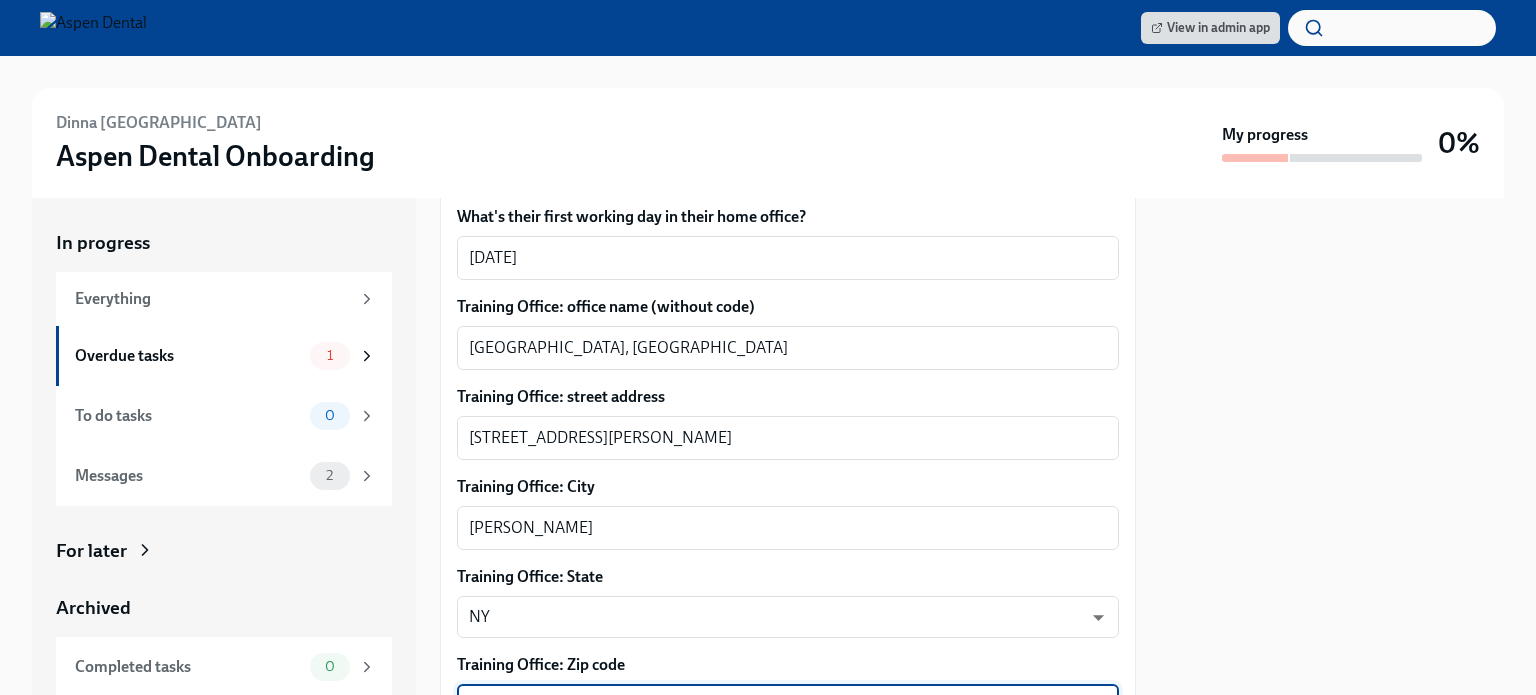 click on "Training Office: Zip code" at bounding box center (788, 706) 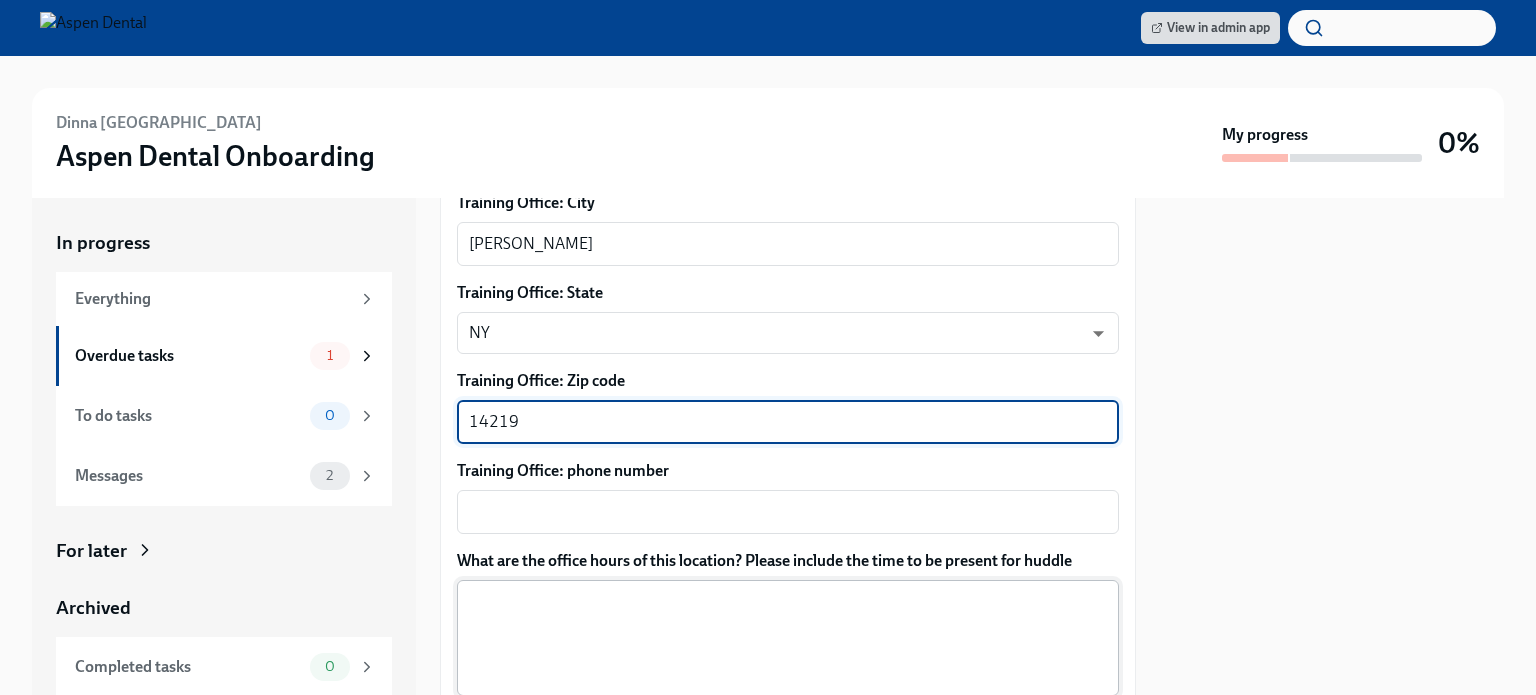scroll, scrollTop: 1200, scrollLeft: 0, axis: vertical 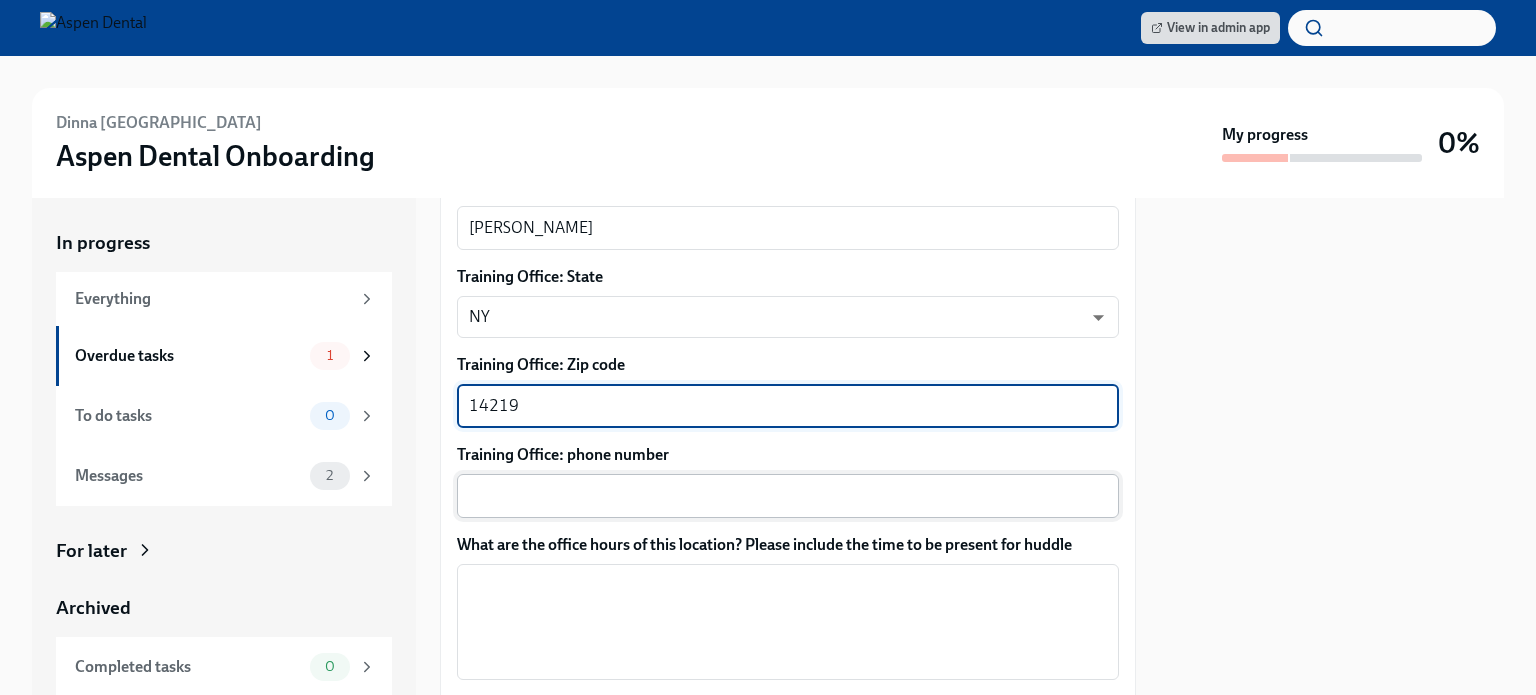 type on "14219" 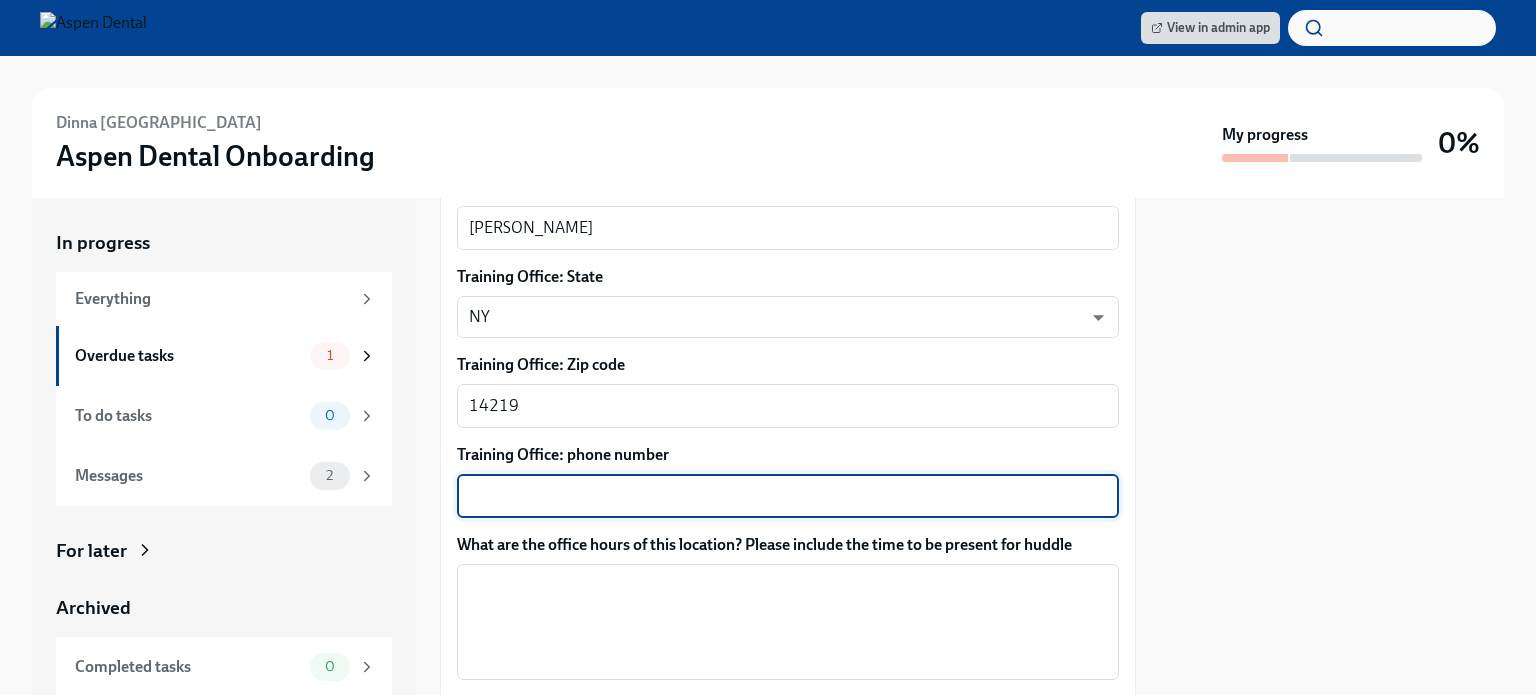 click on "Training Office: phone number" at bounding box center [788, 496] 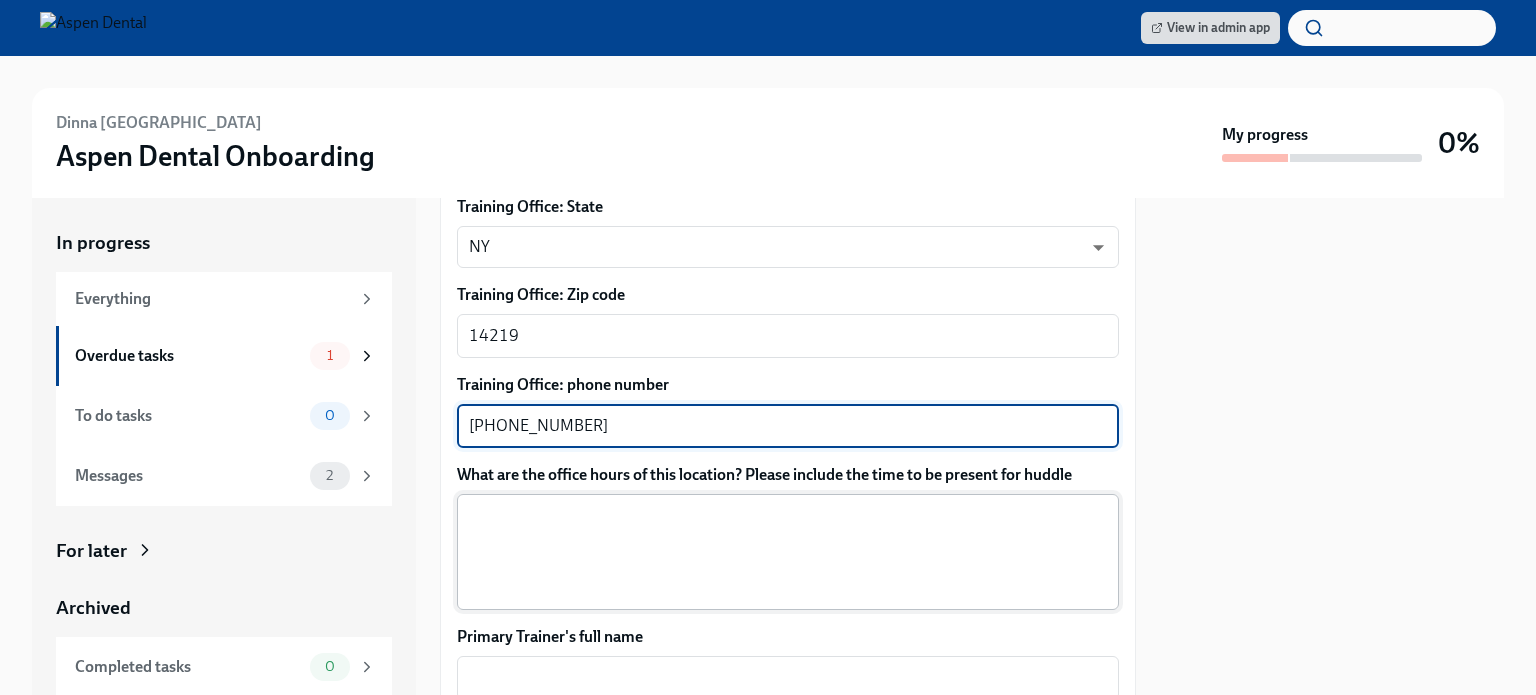 scroll, scrollTop: 1300, scrollLeft: 0, axis: vertical 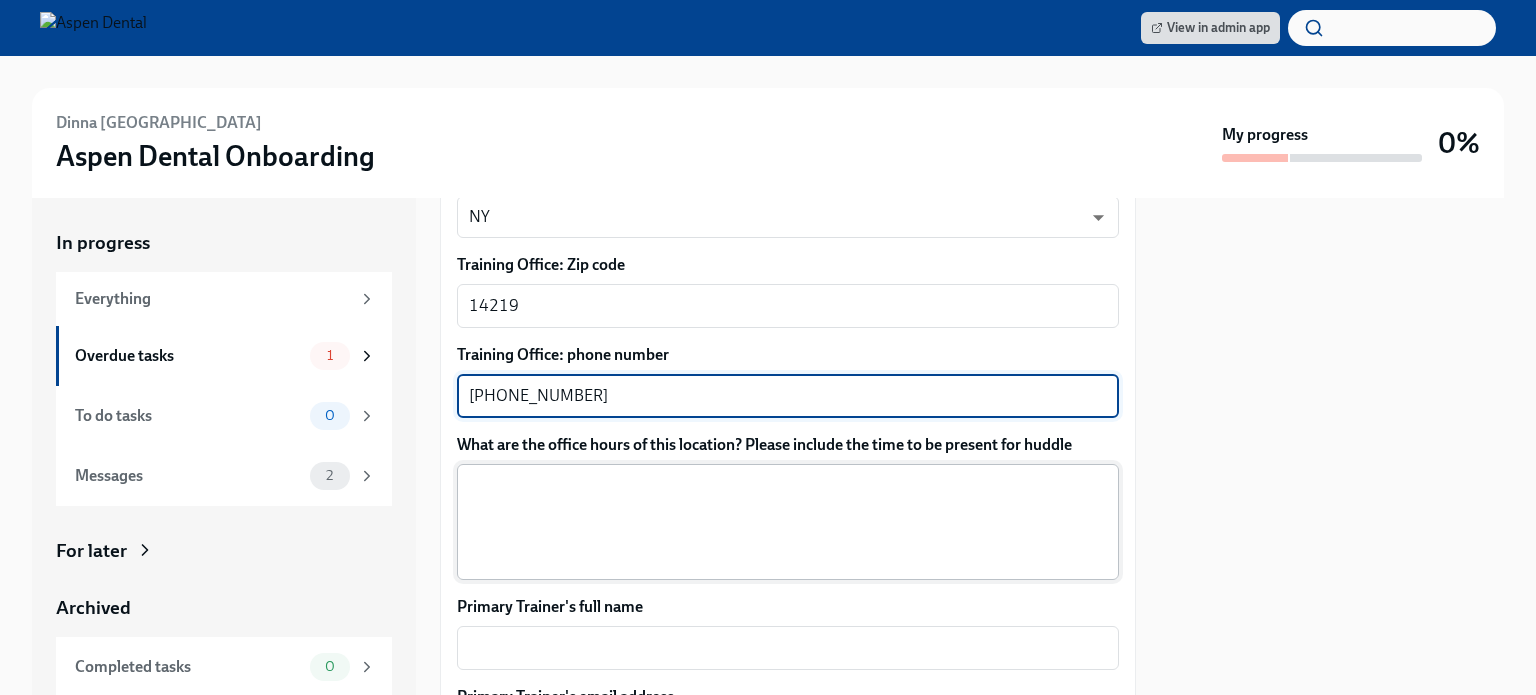 type on "[PHONE_NUMBER]" 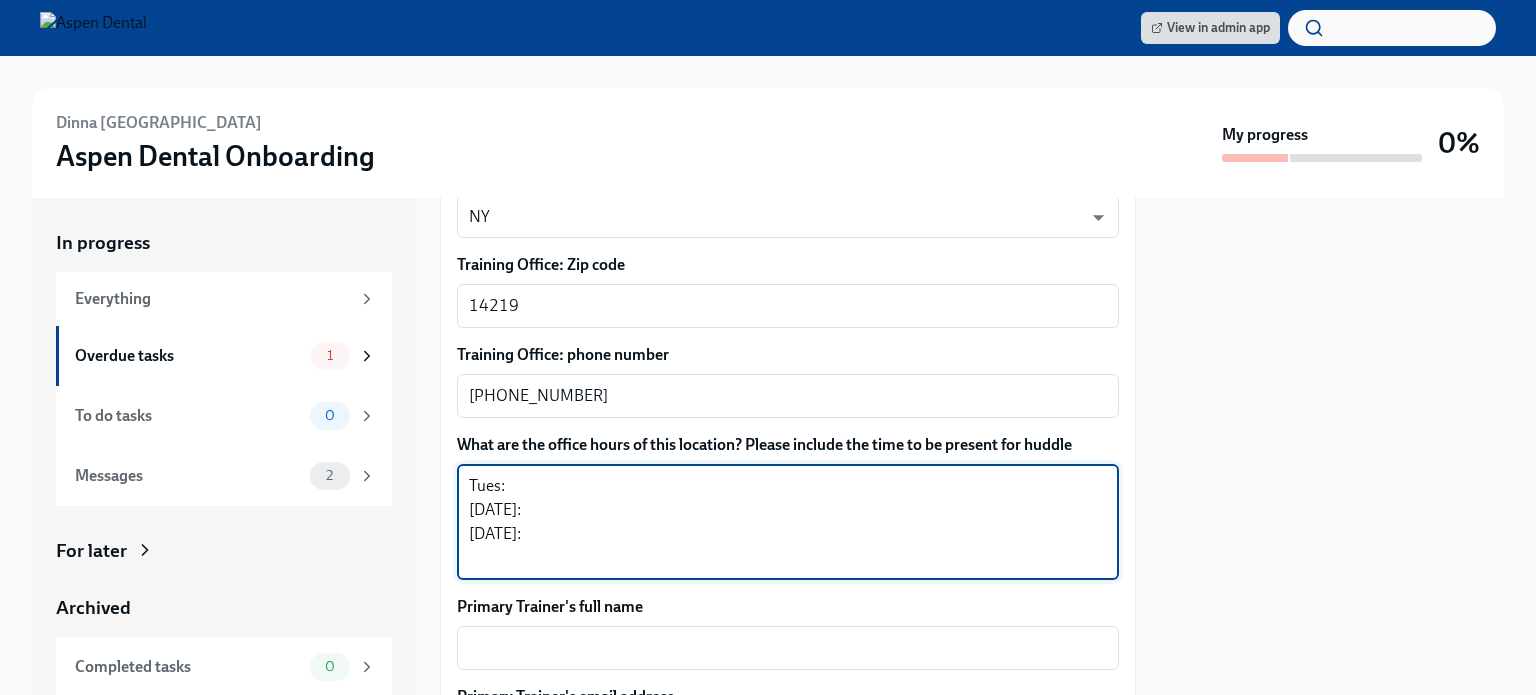 click on "Tues:
[DATE]:
[DATE]:" at bounding box center (788, 522) 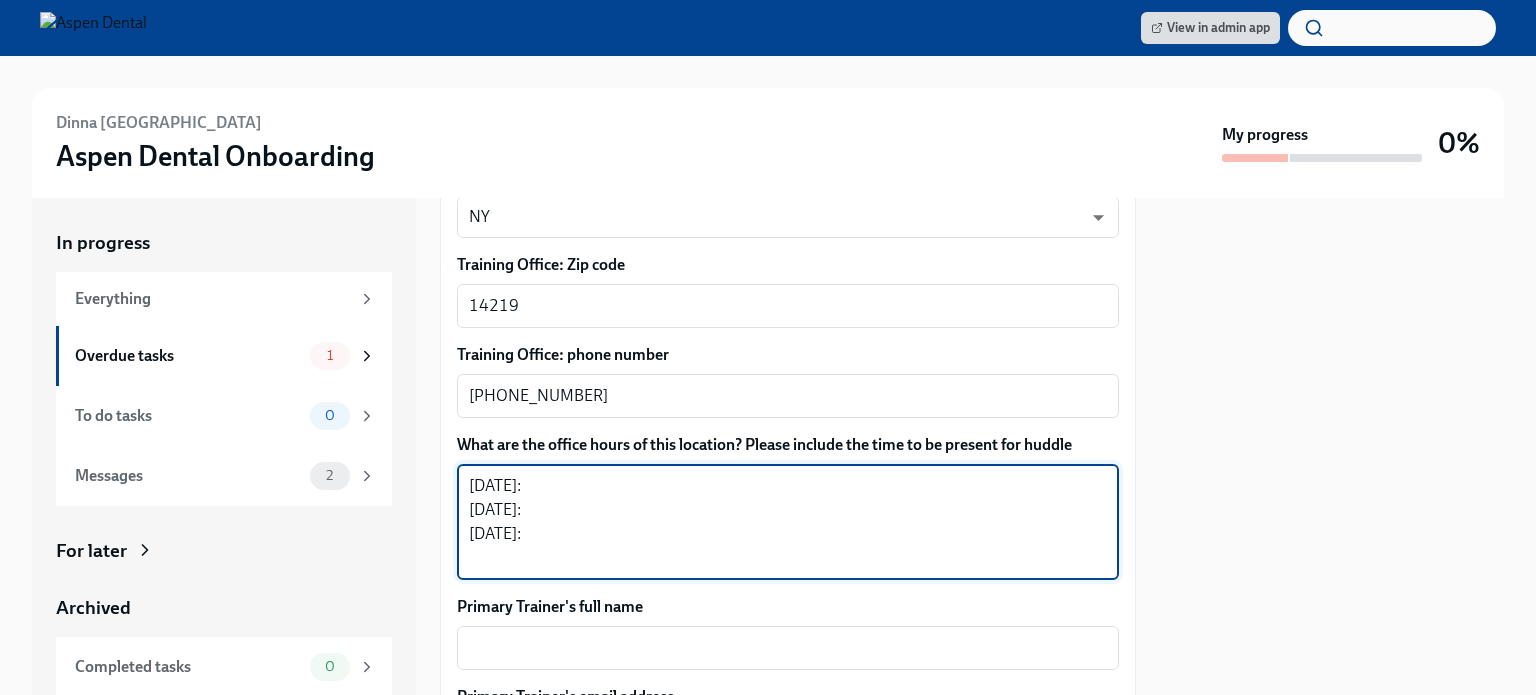 click on "[DATE]:
[DATE]:
[DATE]:" at bounding box center (788, 522) 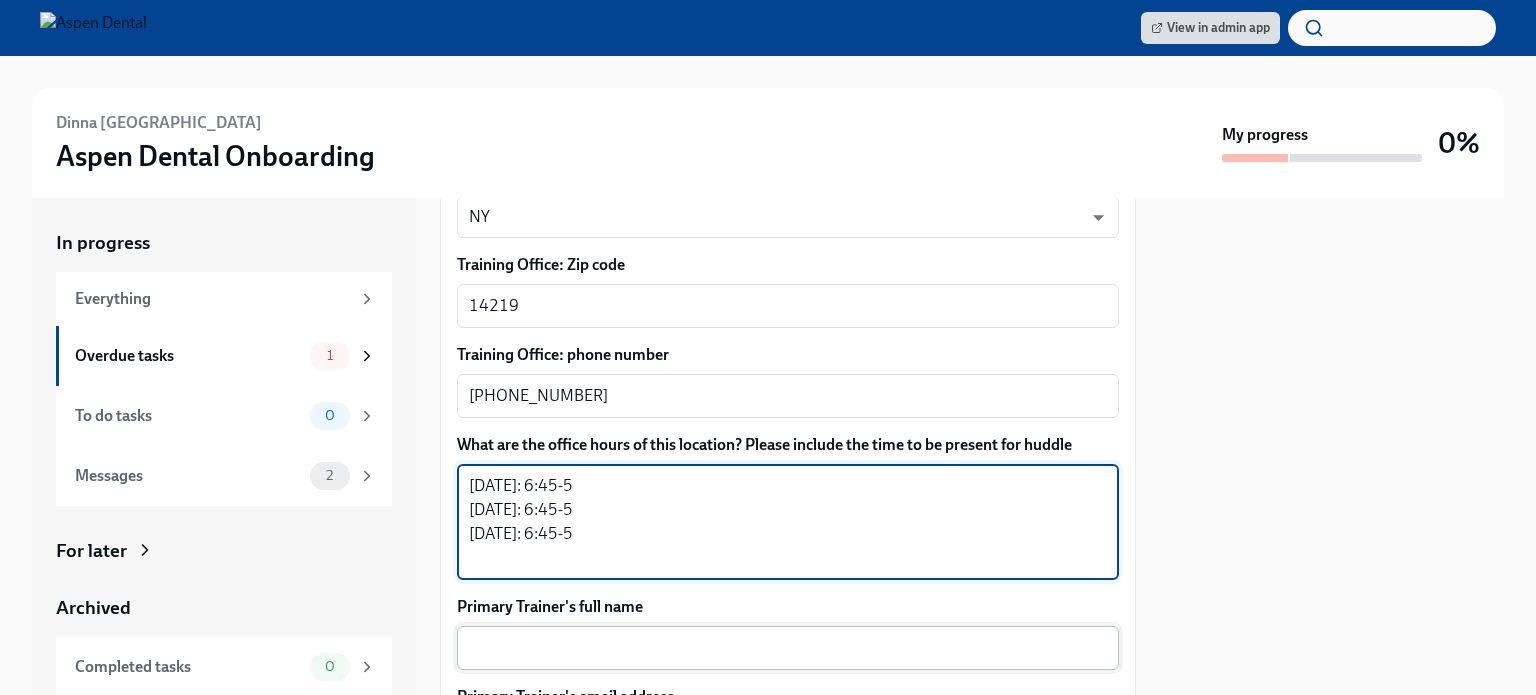 type on "[DATE]: 6:45-5
[DATE]: 6:45-5
[DATE]: 6:45-5" 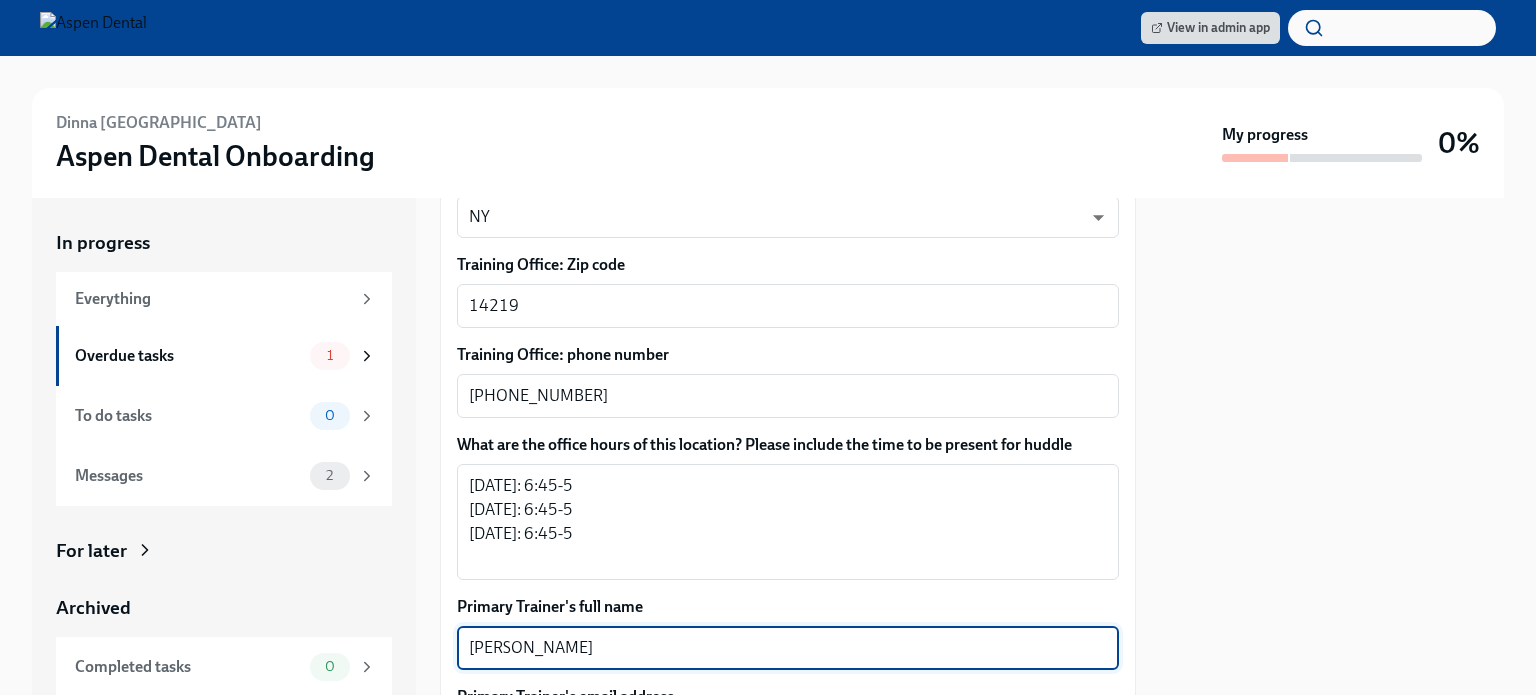 scroll, scrollTop: 1400, scrollLeft: 0, axis: vertical 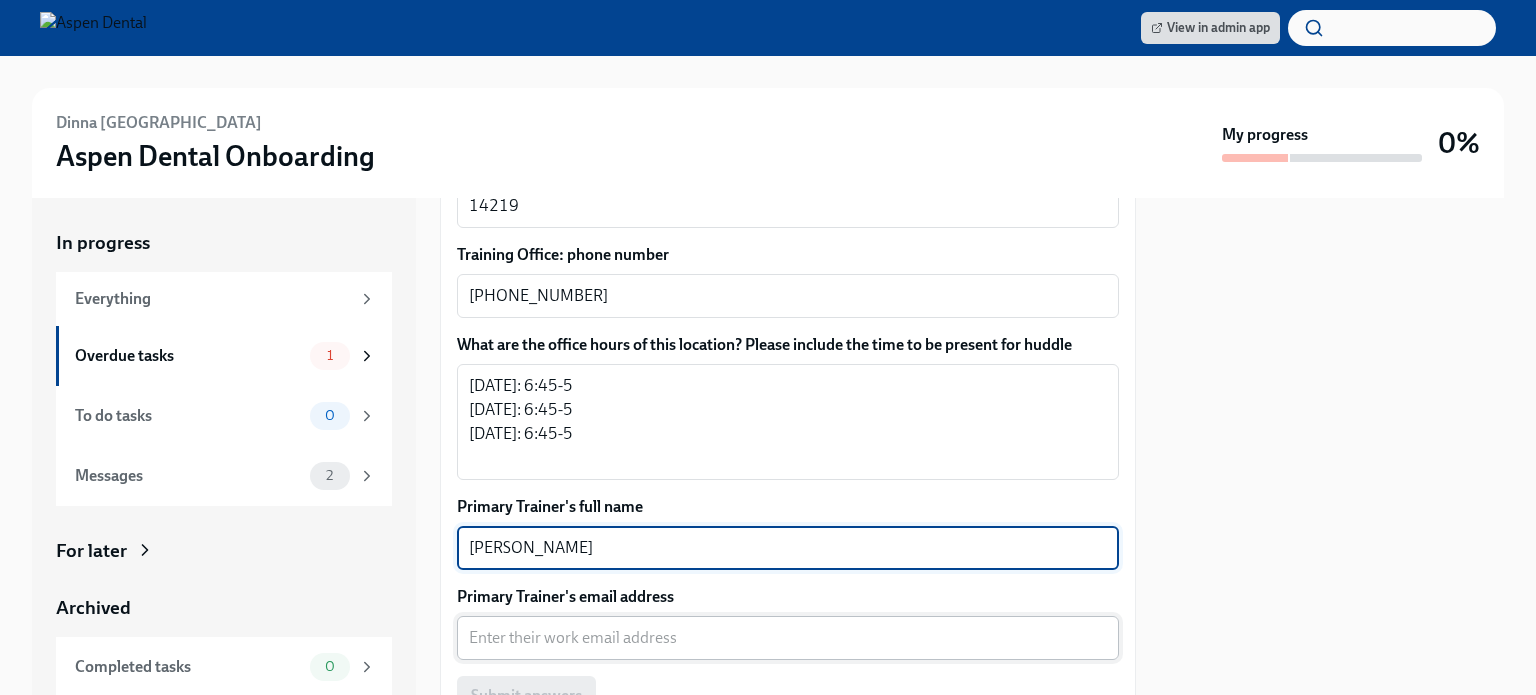 type on "[PERSON_NAME]" 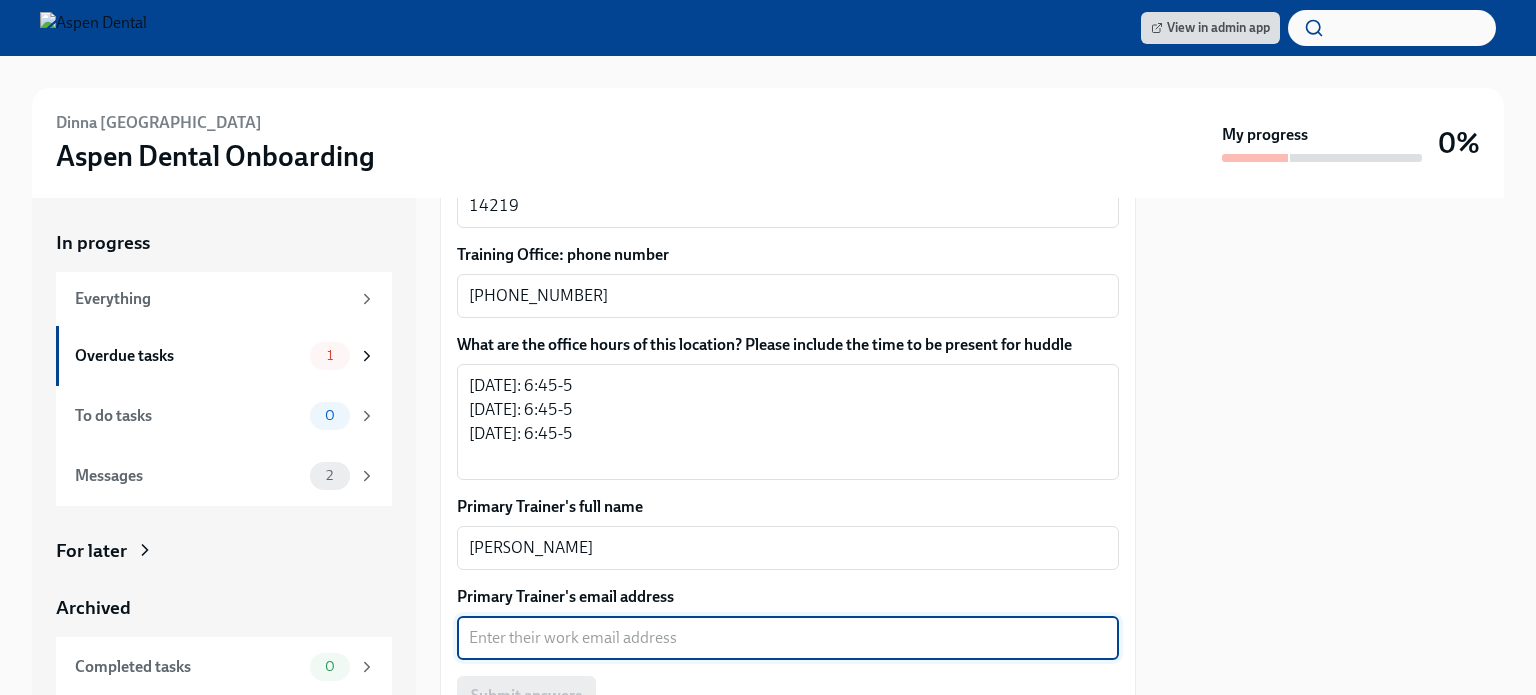 click on "Primary Trainer's email address" at bounding box center [788, 638] 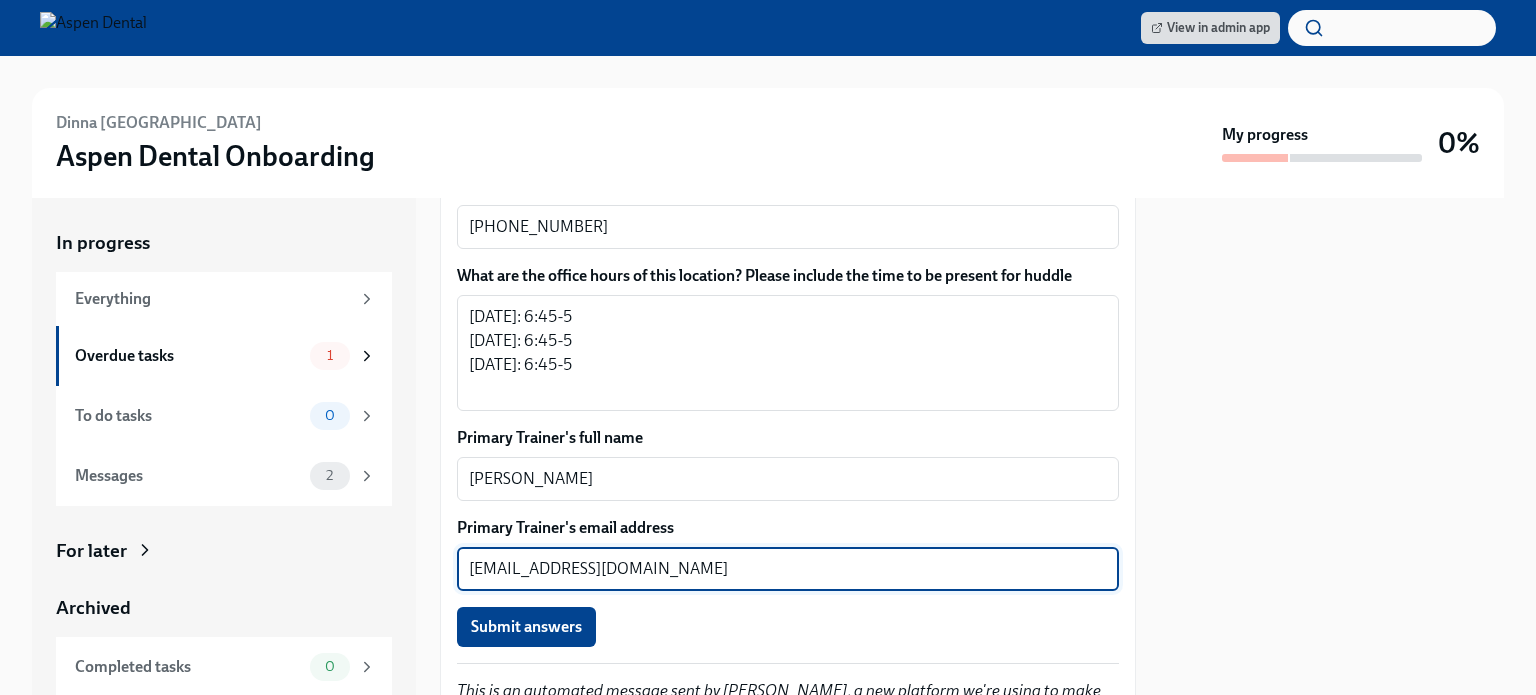 scroll, scrollTop: 1548, scrollLeft: 0, axis: vertical 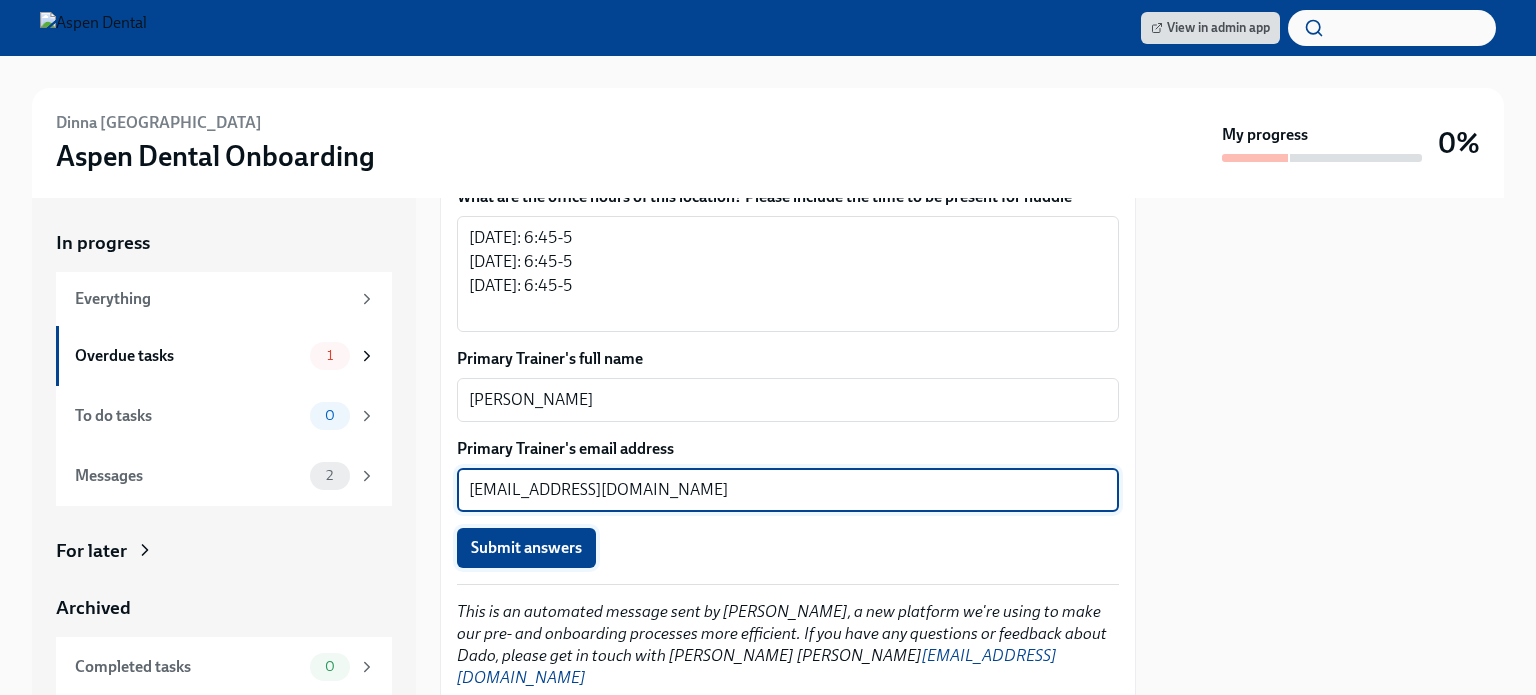 type on "[EMAIL_ADDRESS][DOMAIN_NAME]" 